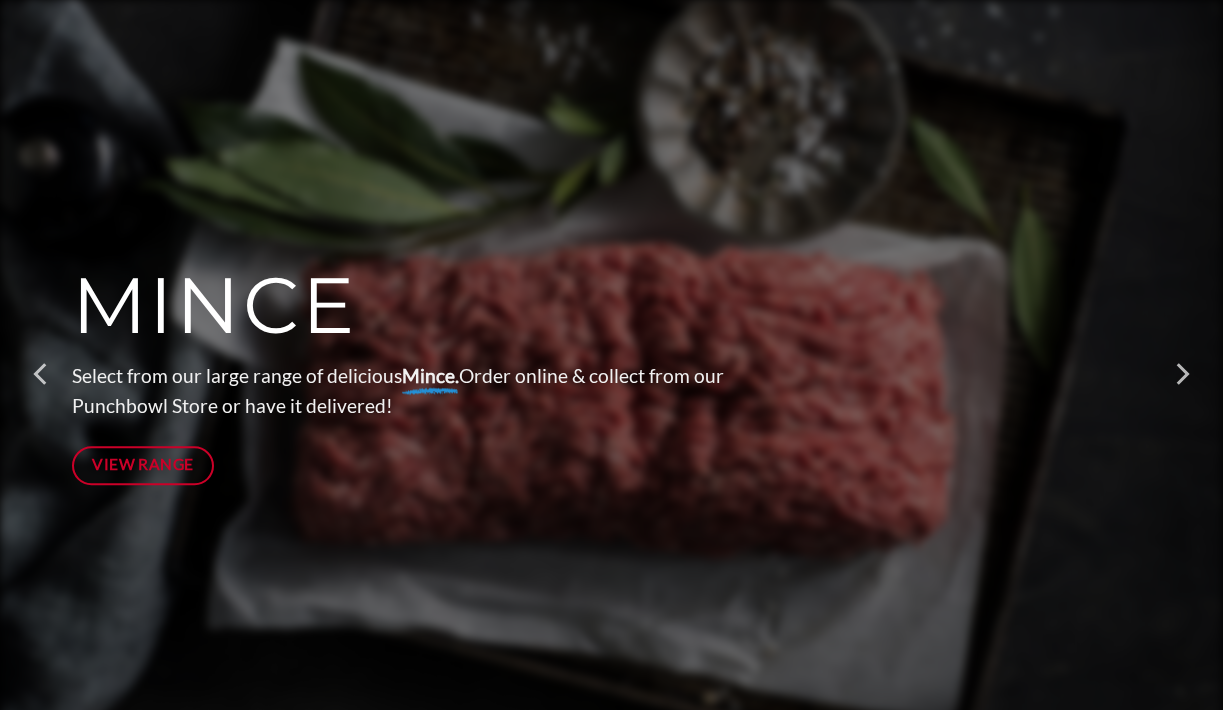 scroll, scrollTop: 306, scrollLeft: 0, axis: vertical 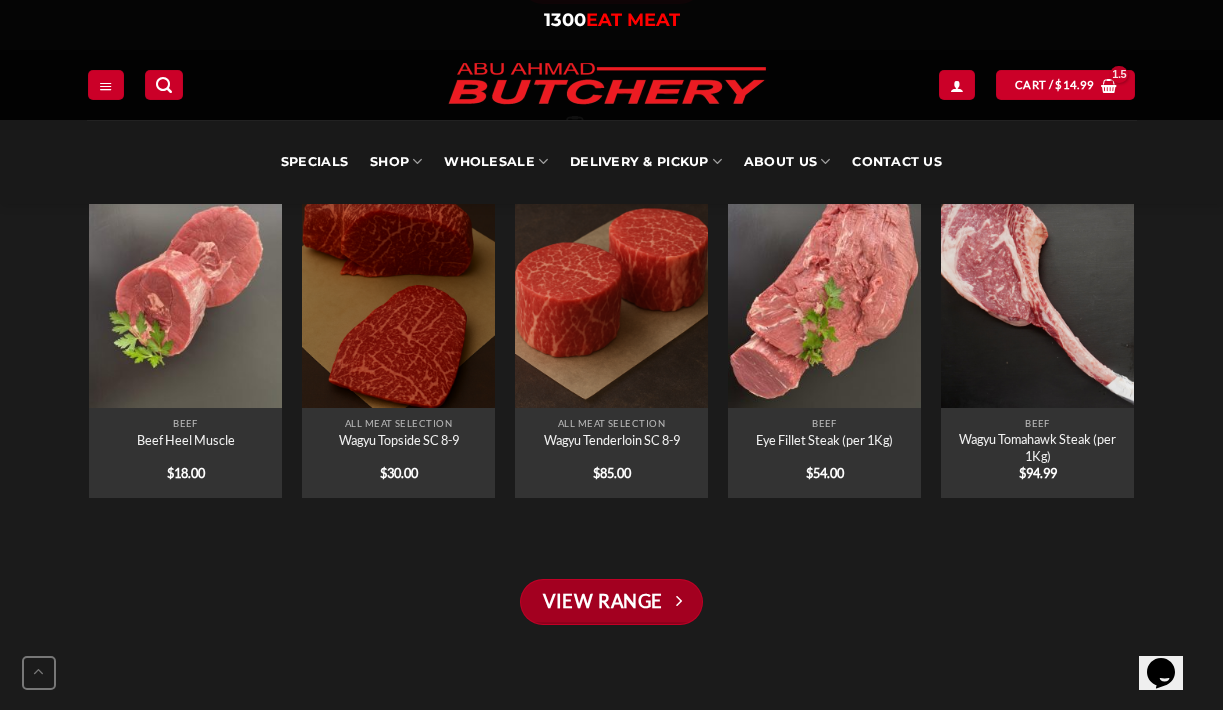 click on "View Range" at bounding box center (611, 602) 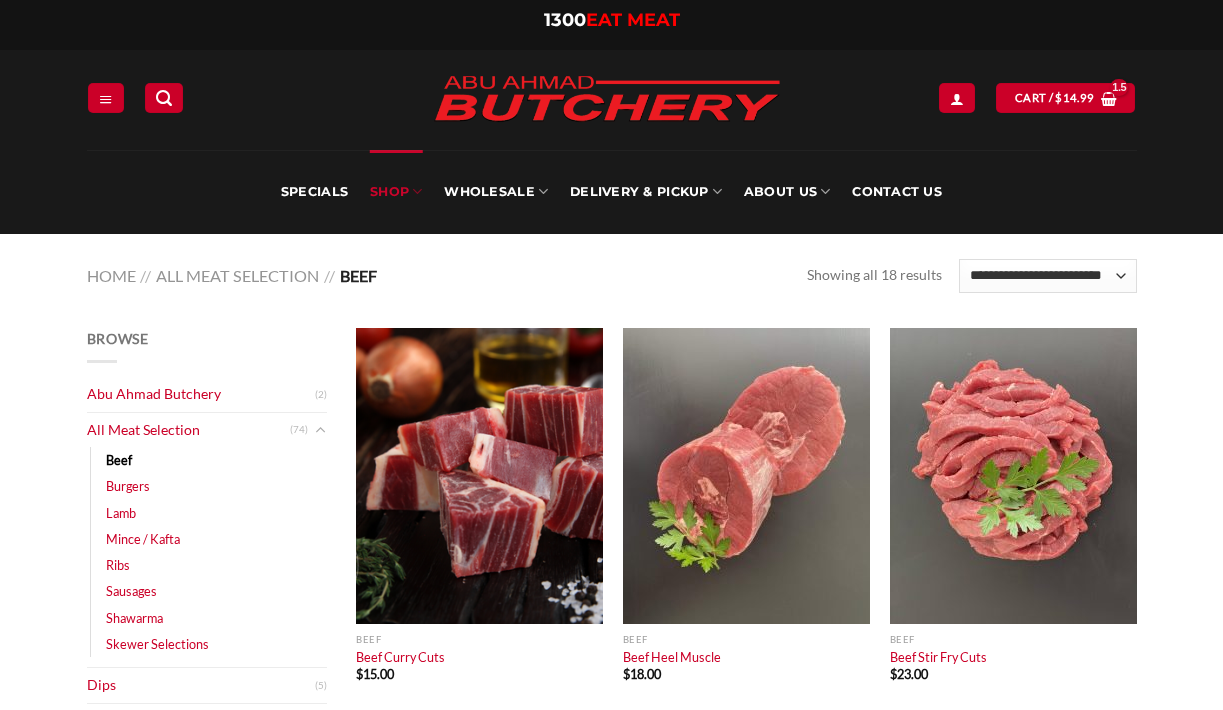 scroll, scrollTop: 0, scrollLeft: 0, axis: both 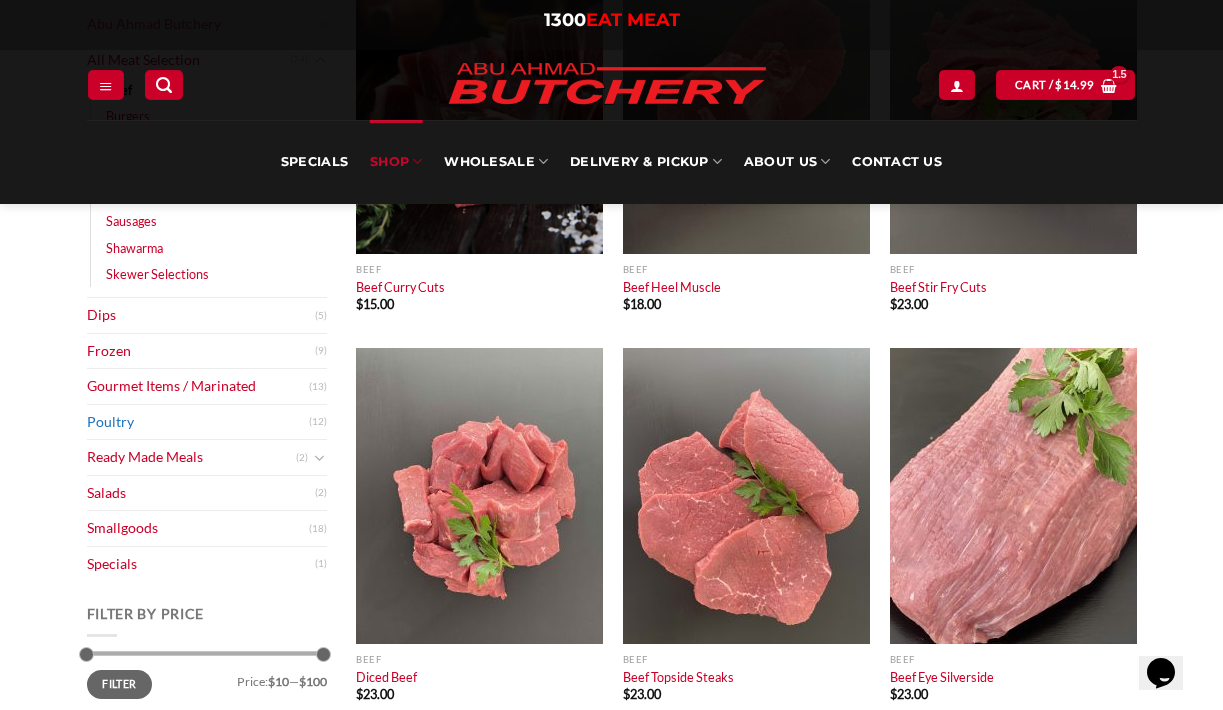 click on "Poultry" at bounding box center [198, 422] 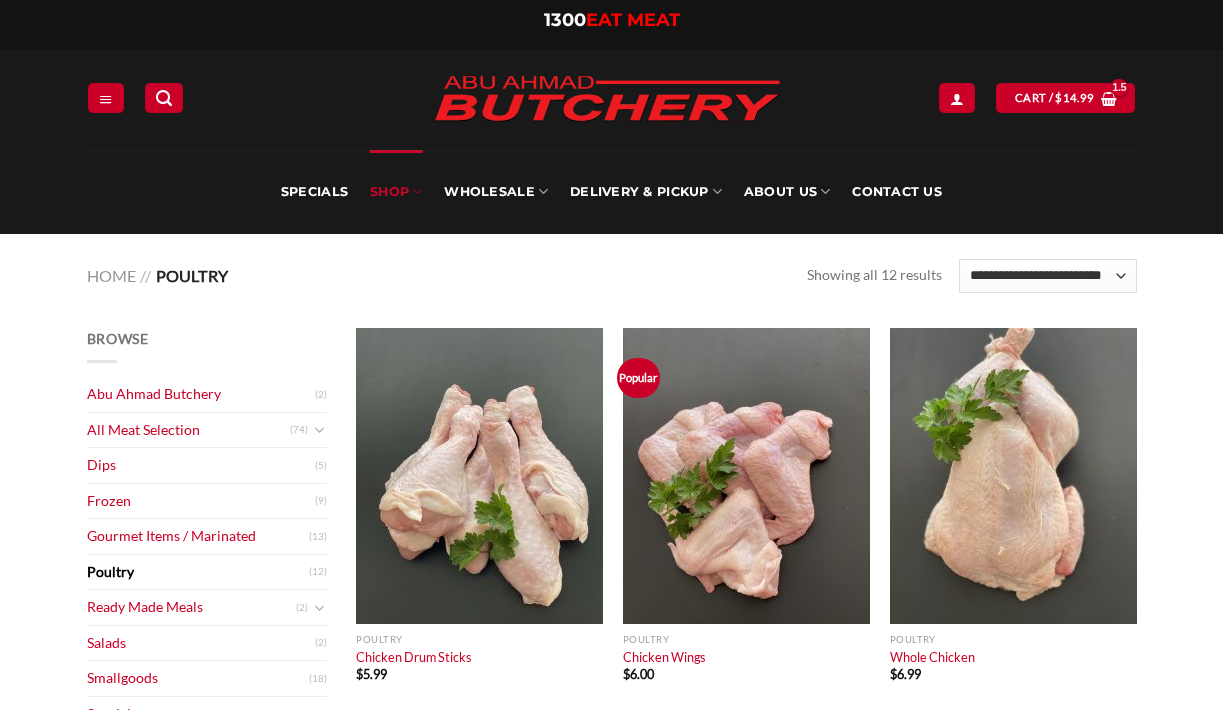scroll, scrollTop: 0, scrollLeft: 0, axis: both 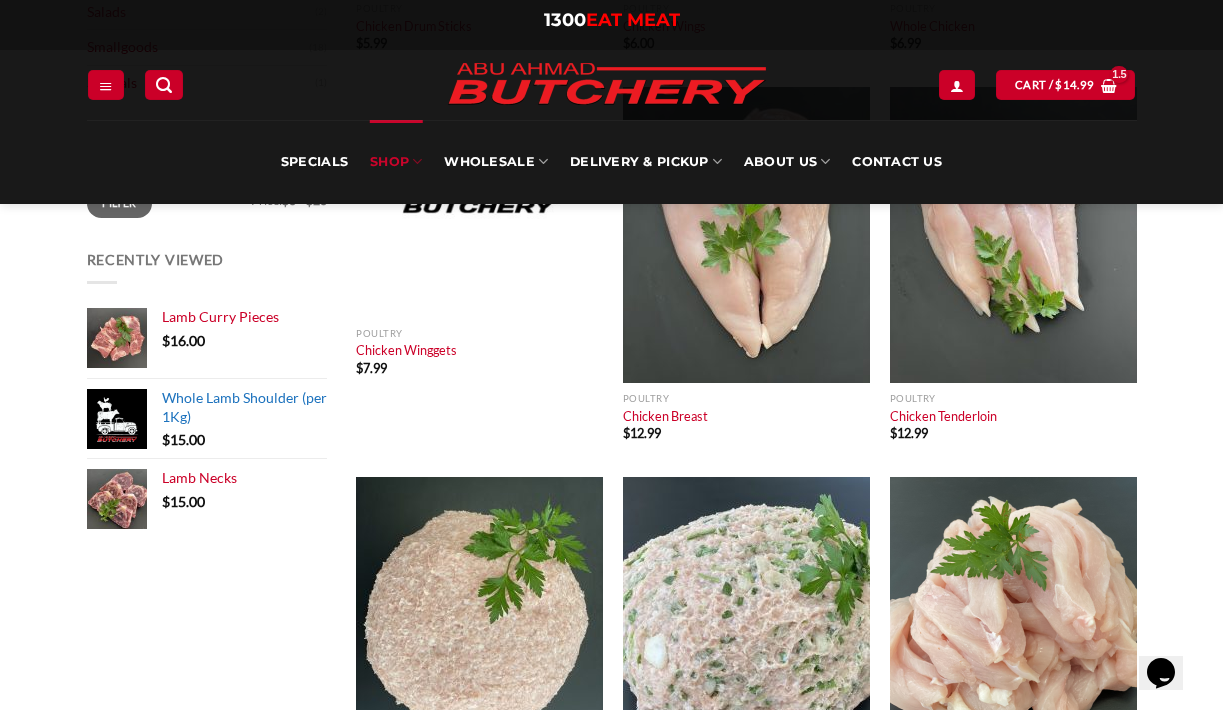 click on "Whole Lamb Shoulder (per 1Kg)" at bounding box center (244, 406) 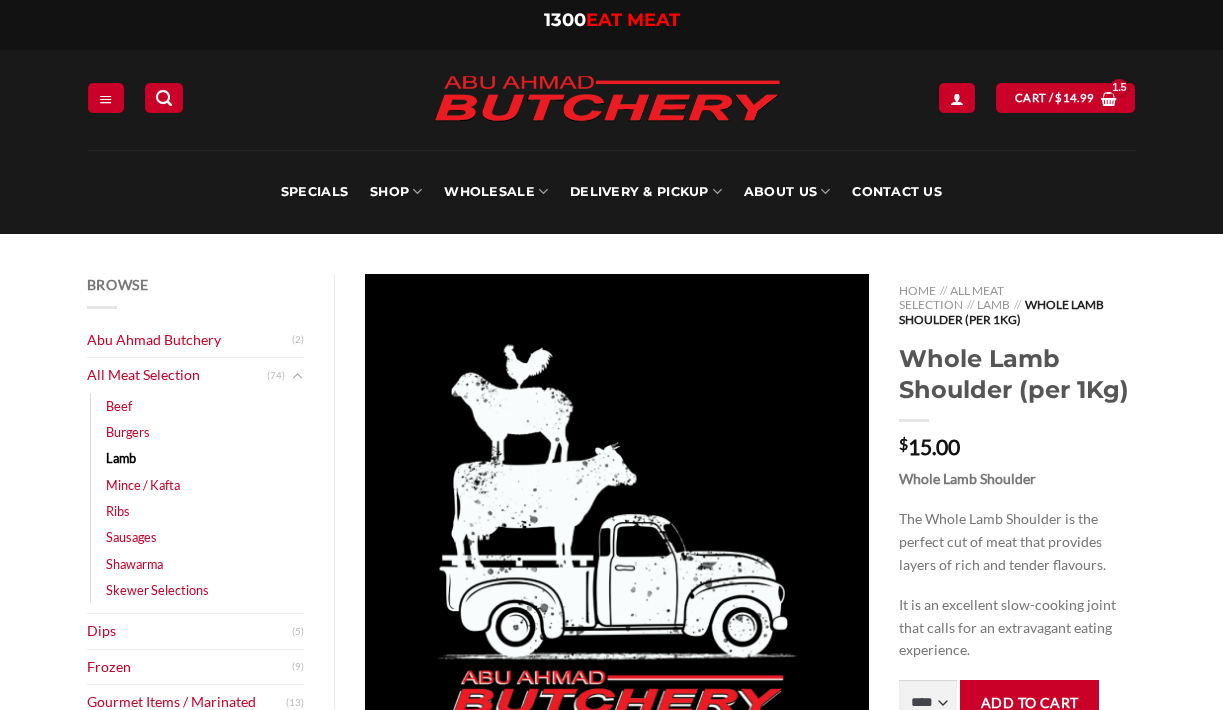 scroll, scrollTop: 0, scrollLeft: 0, axis: both 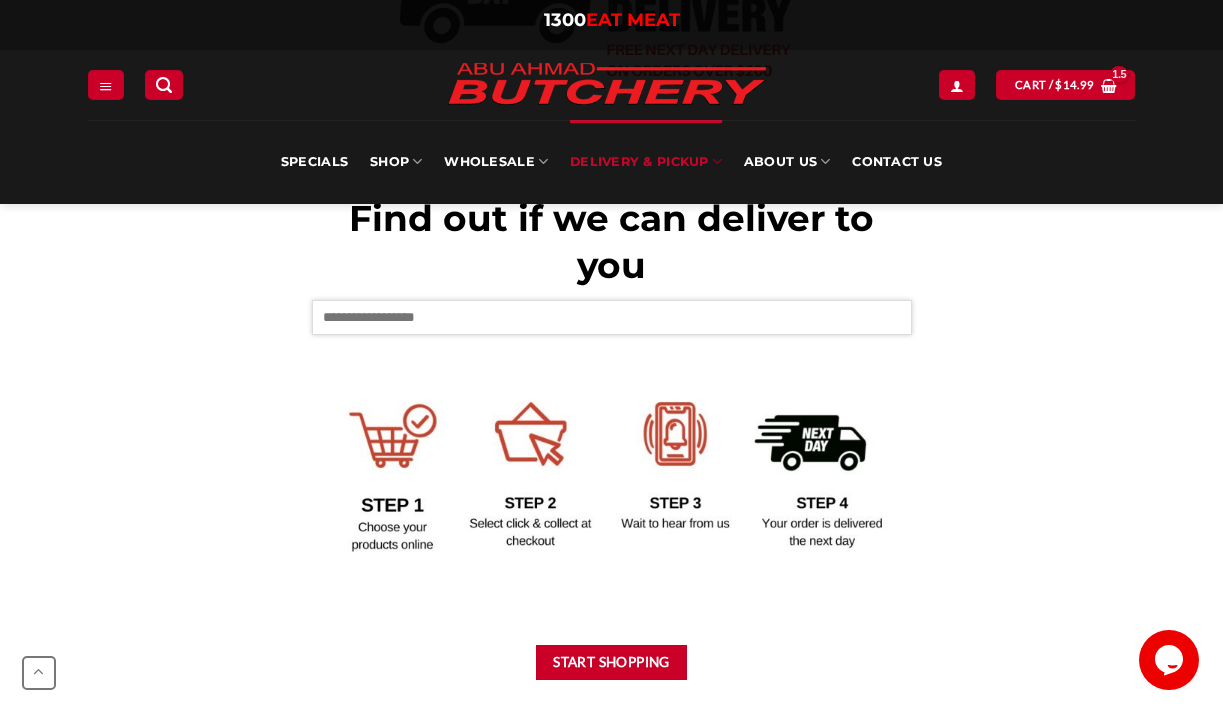 click at bounding box center [612, 317] 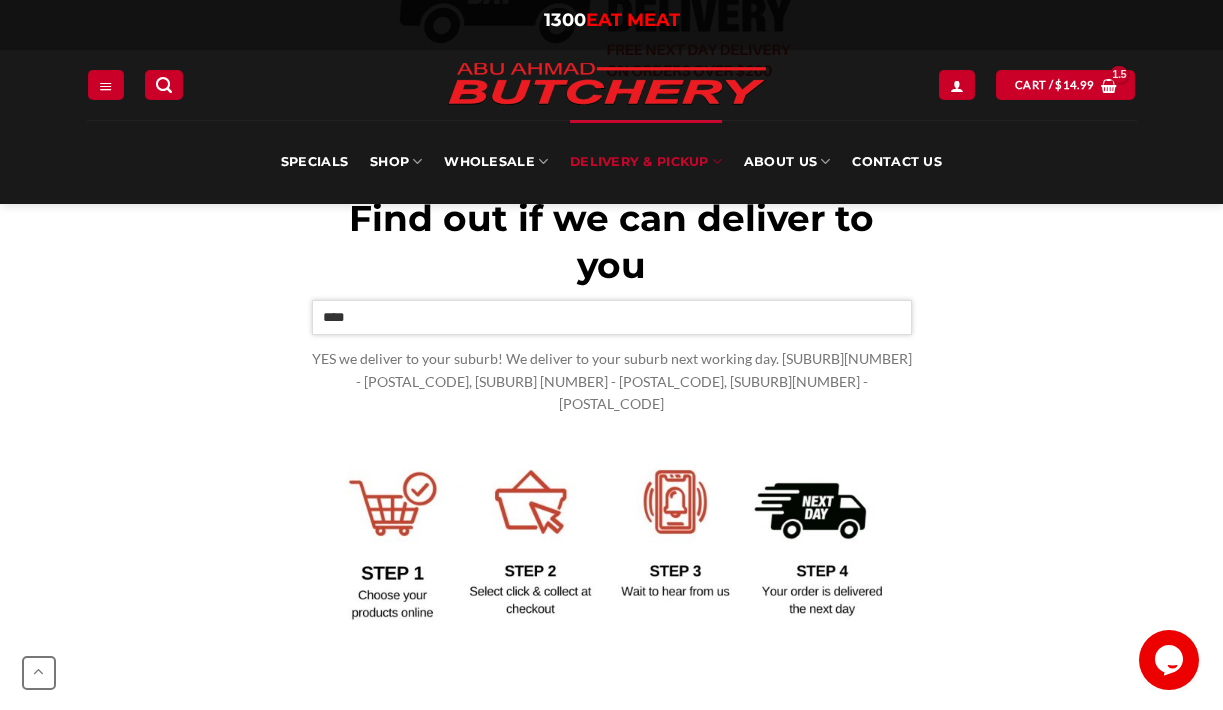 type on "****" 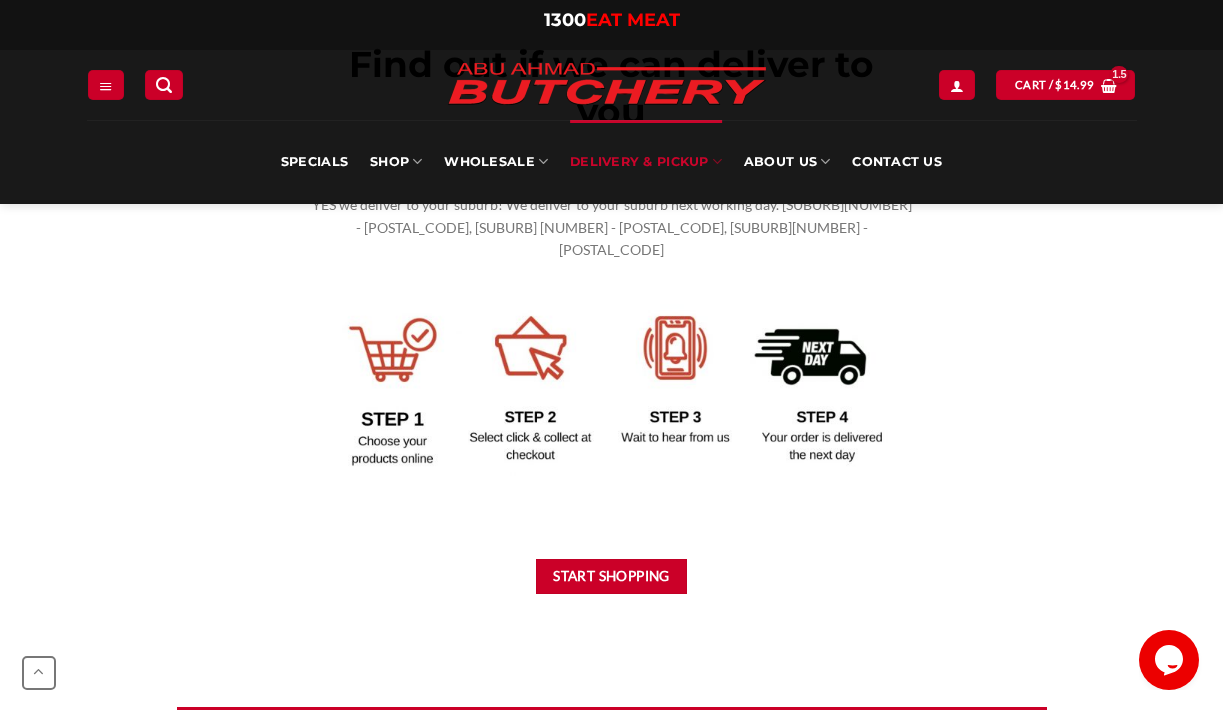 scroll, scrollTop: 1044, scrollLeft: 0, axis: vertical 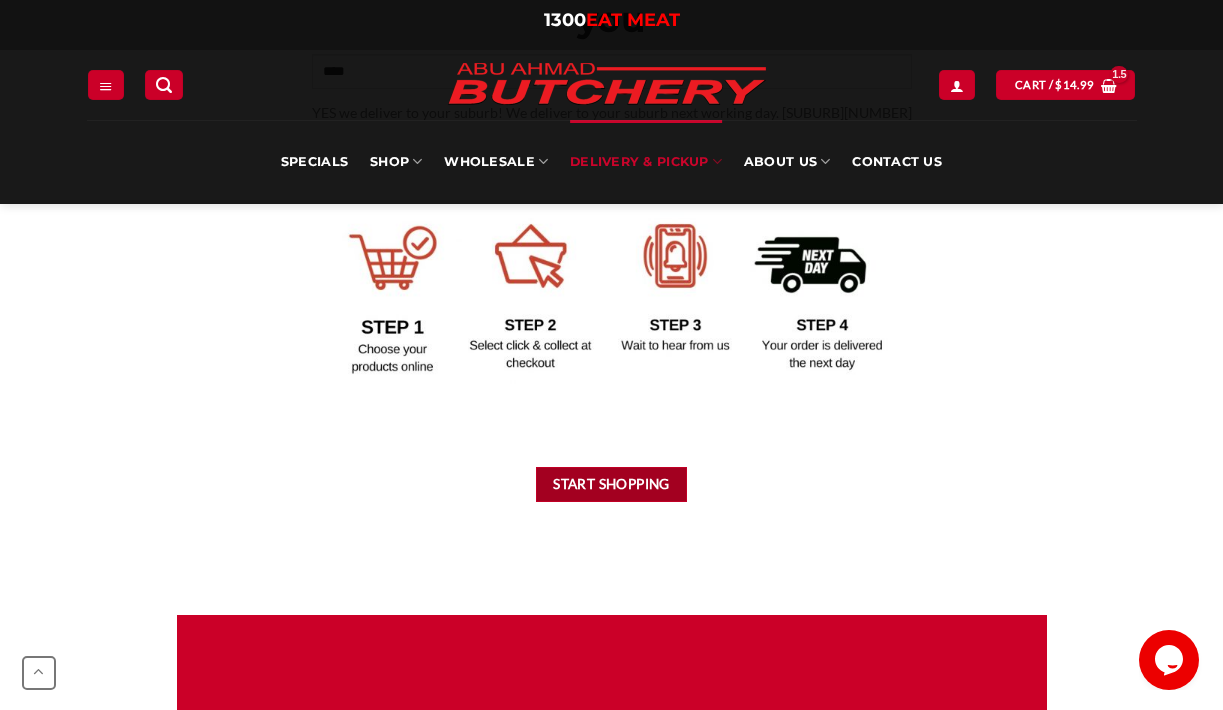 click on "Start Shopping" at bounding box center [612, 484] 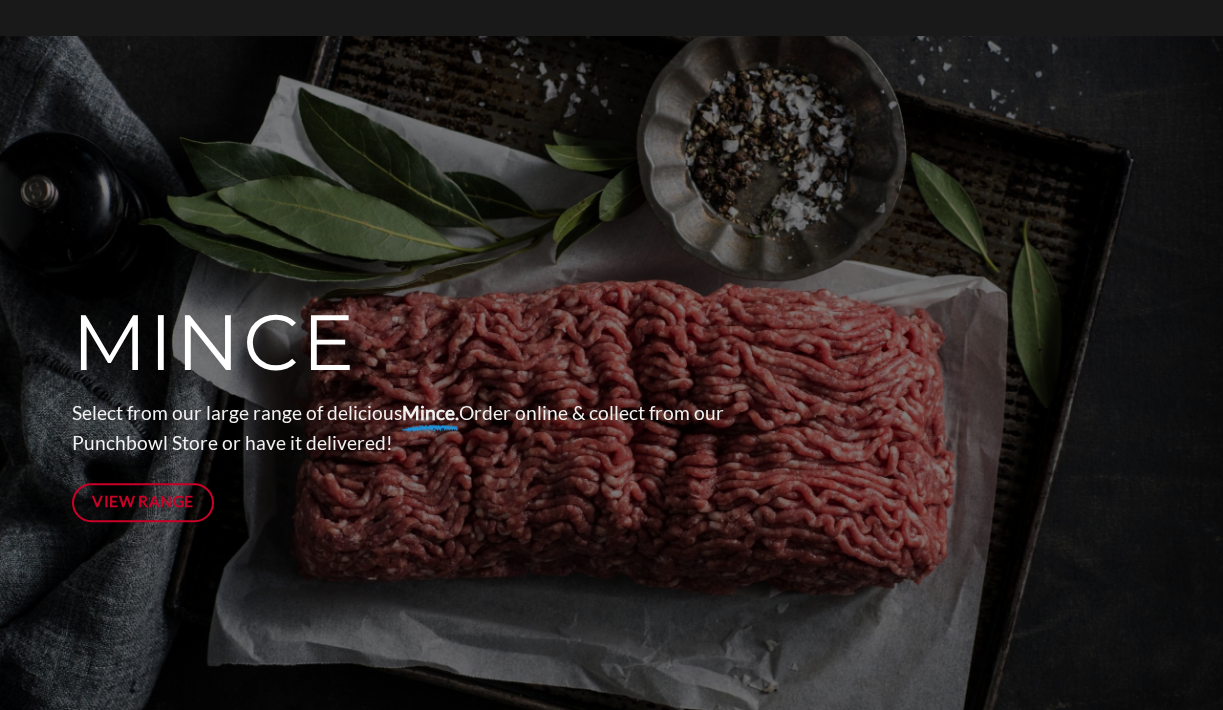 scroll, scrollTop: 257, scrollLeft: 0, axis: vertical 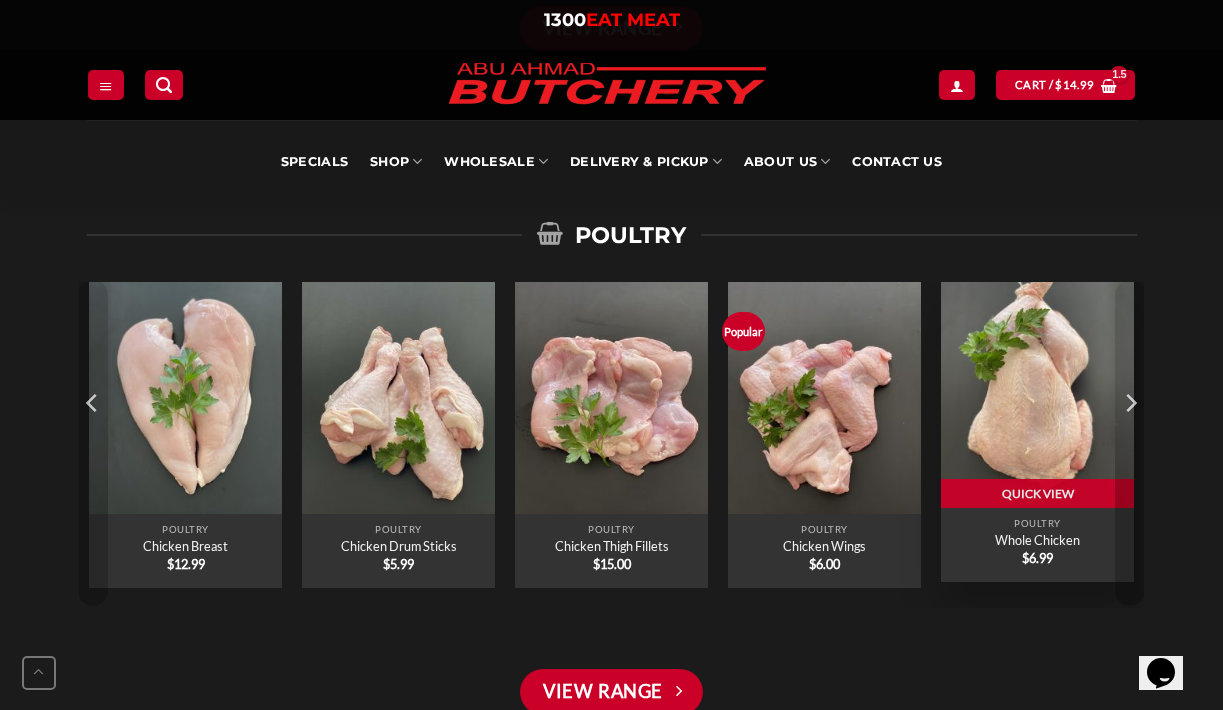 click at bounding box center [1037, 392] 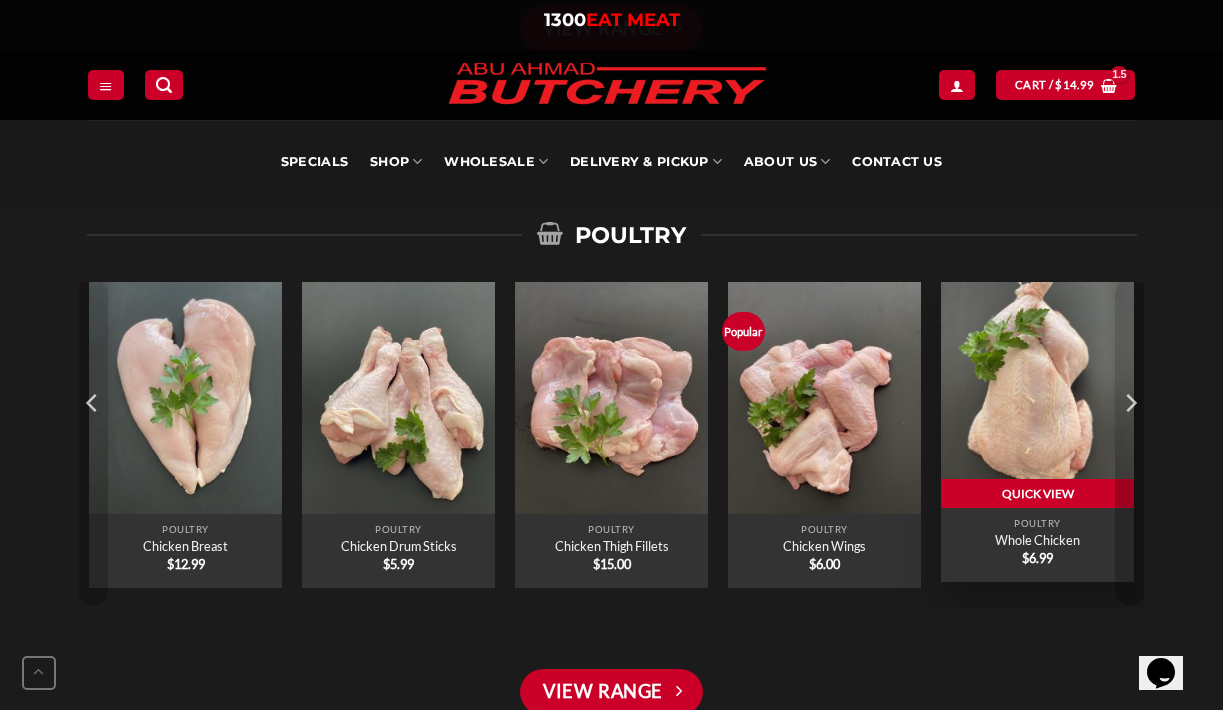 click on "Quick View" at bounding box center [1037, 494] 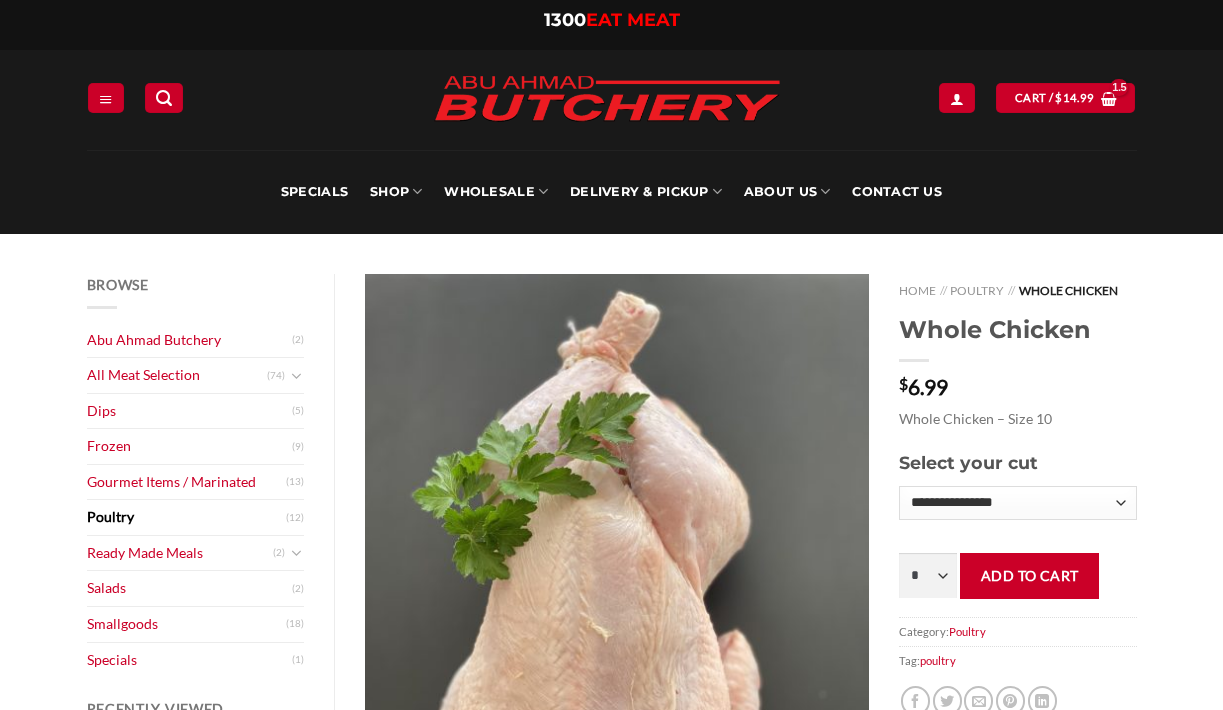 scroll, scrollTop: 0, scrollLeft: 0, axis: both 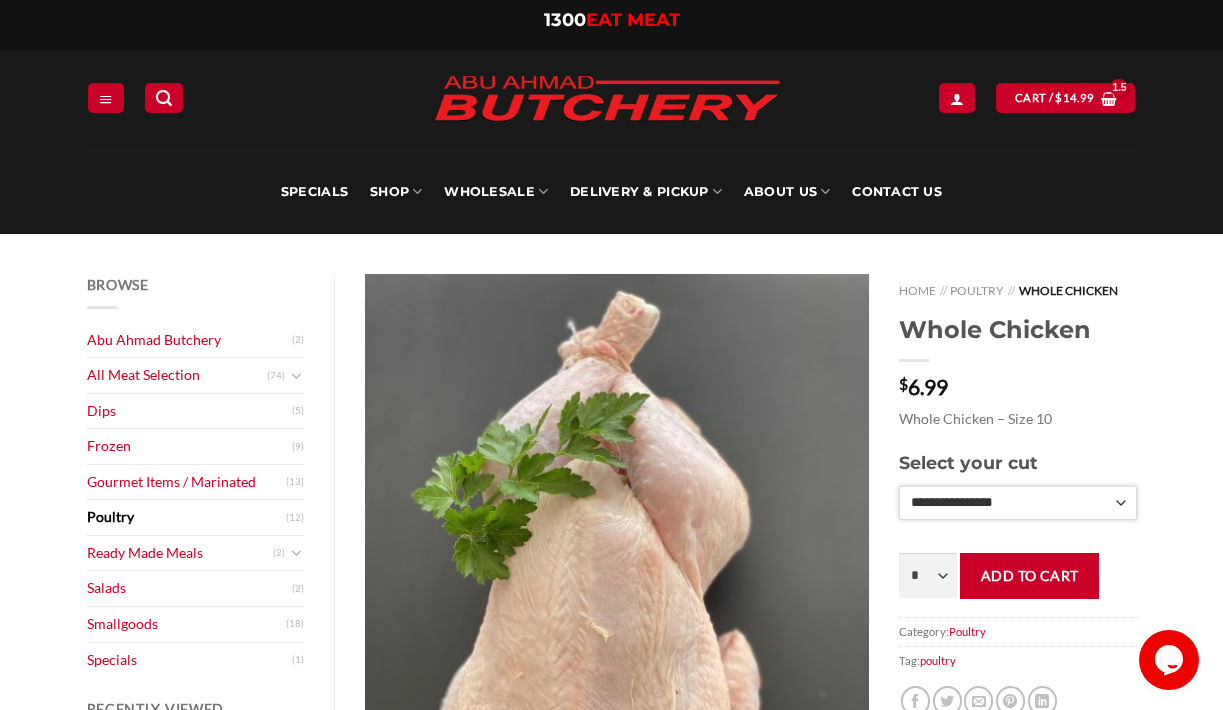 click on "**********" at bounding box center (1017, 503) 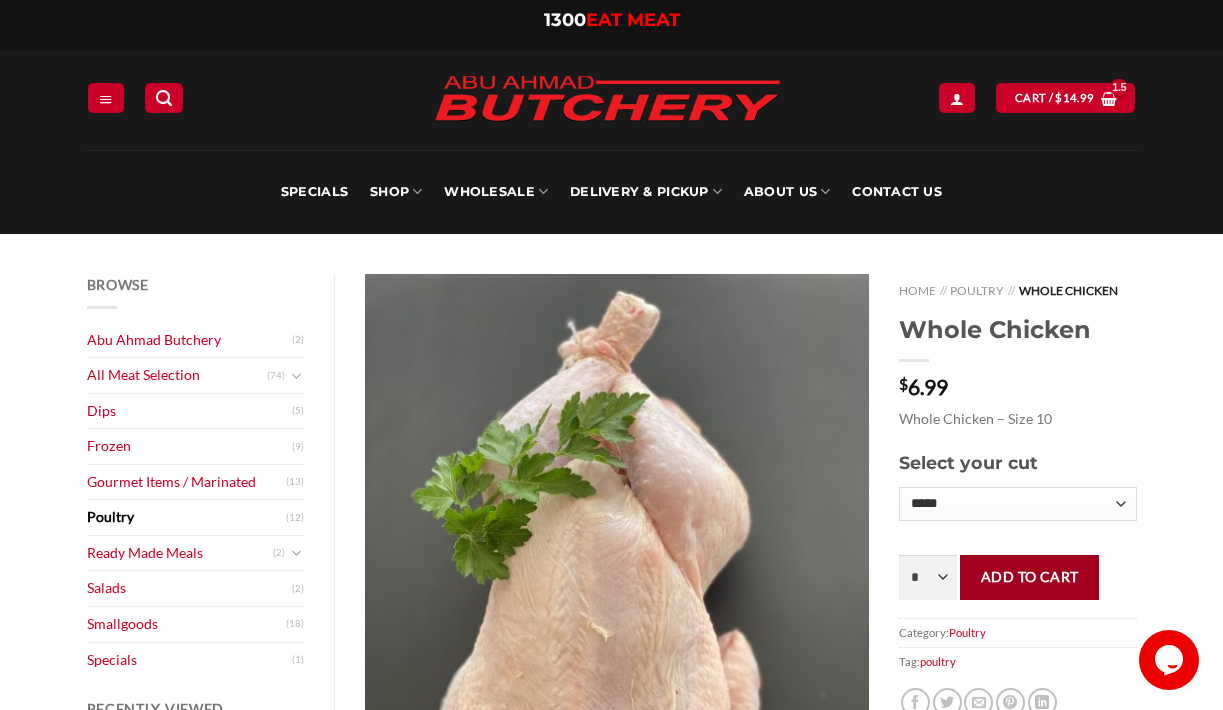 click on "Add to cart" at bounding box center [1029, 577] 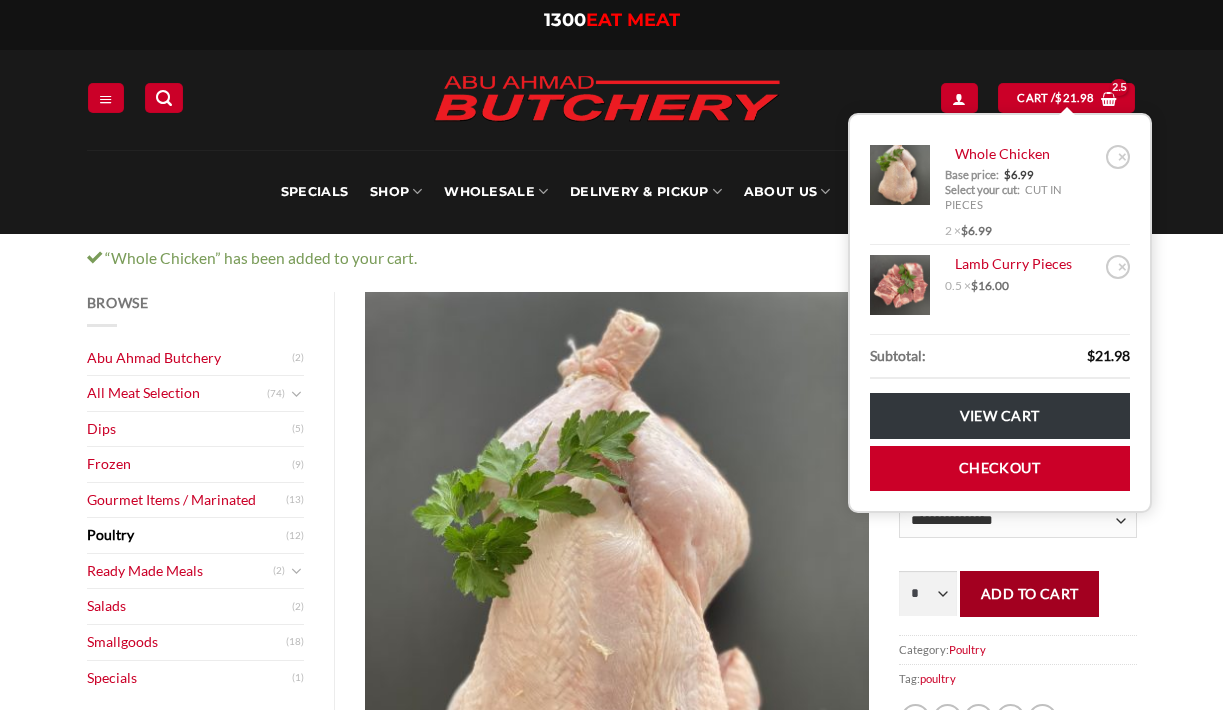 scroll, scrollTop: 0, scrollLeft: 0, axis: both 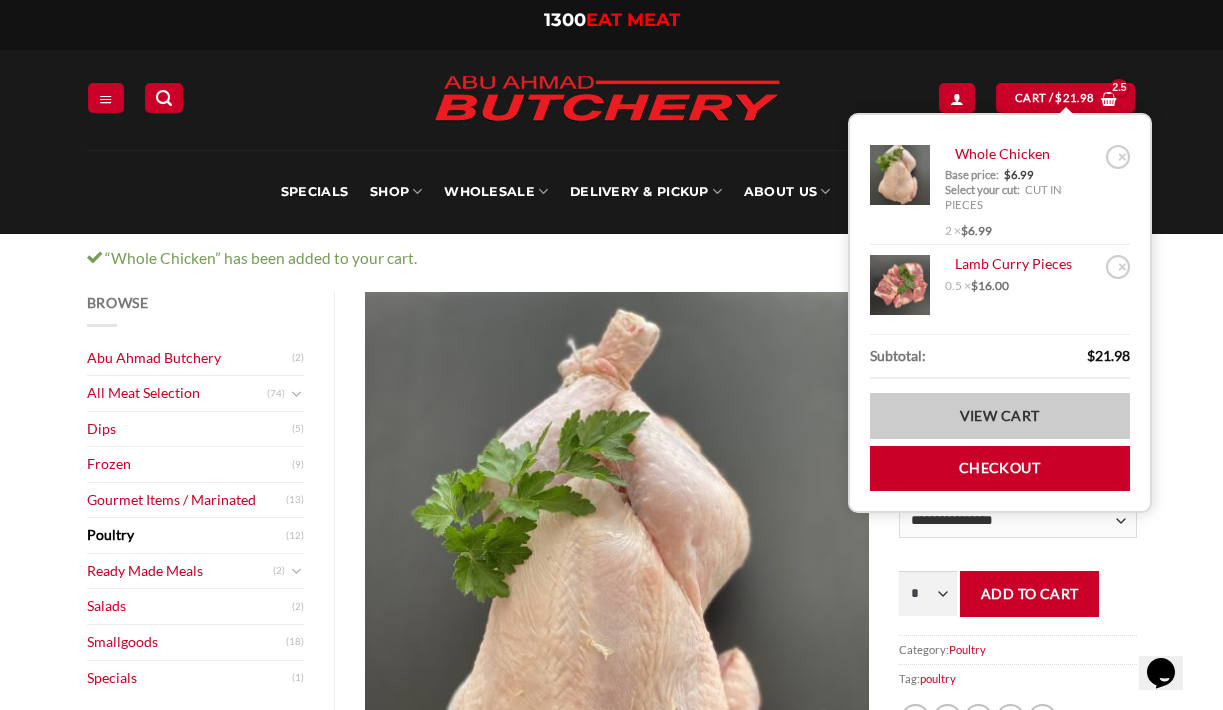 click on "View cart" at bounding box center (1000, 415) 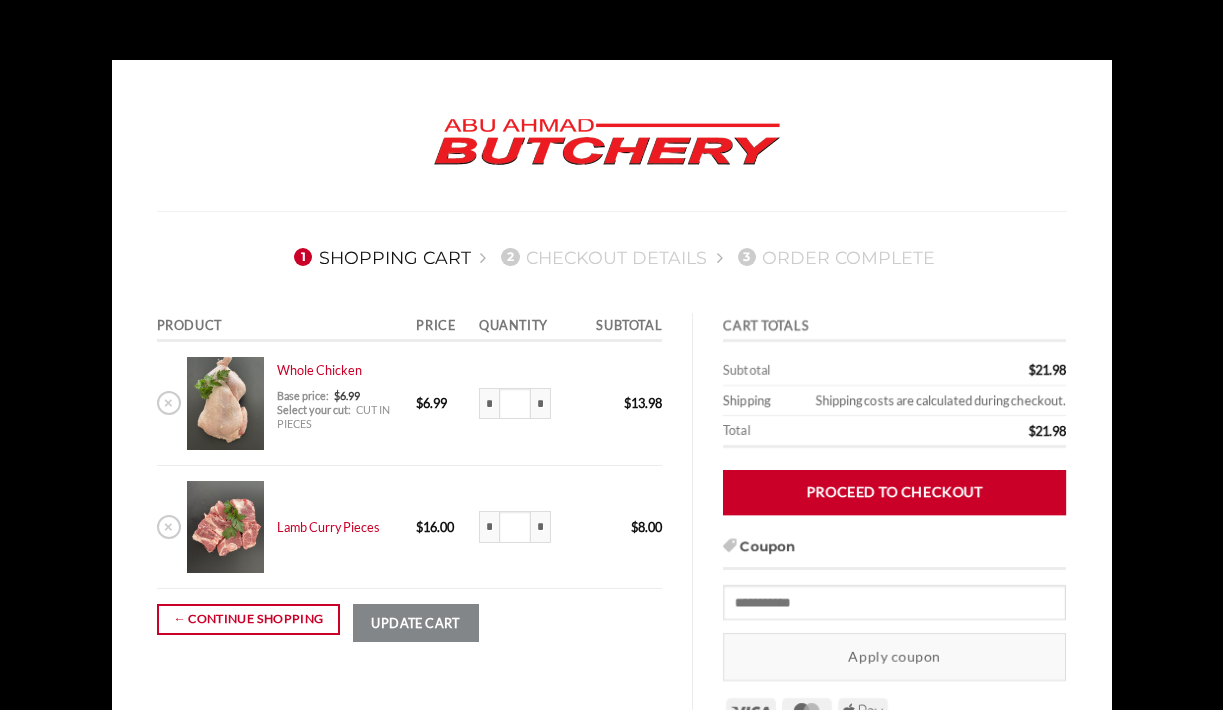 scroll, scrollTop: 0, scrollLeft: 0, axis: both 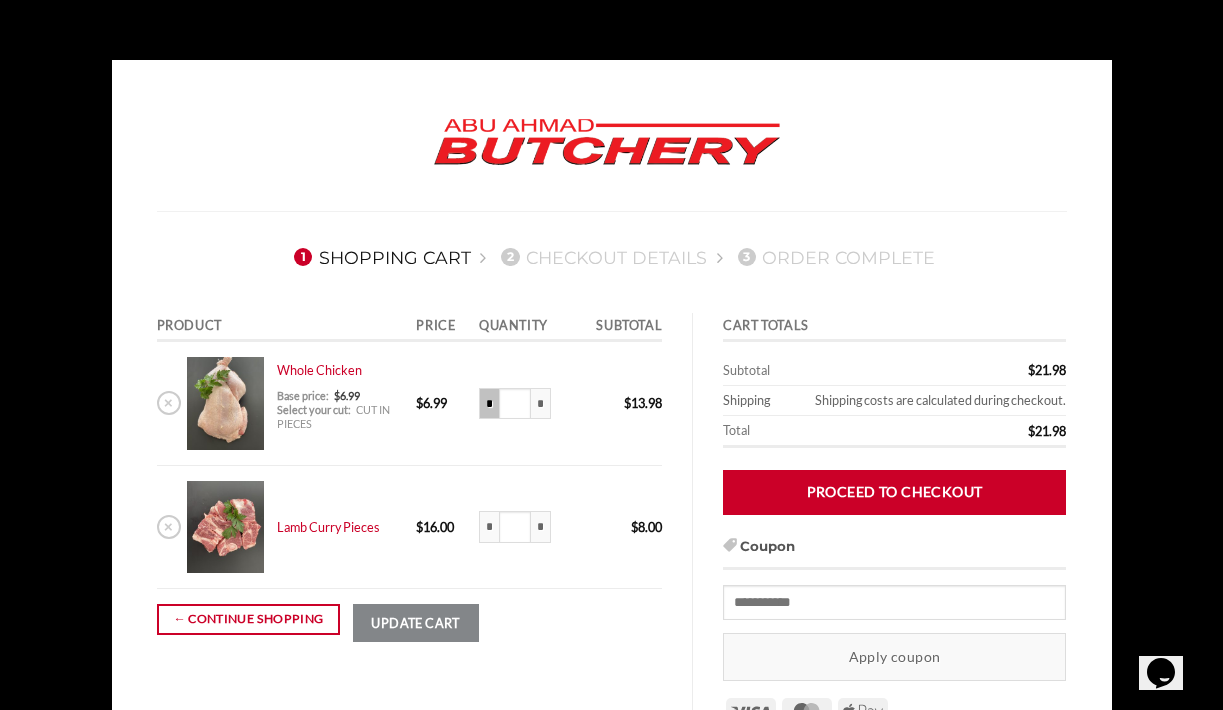 click on "*" at bounding box center [489, 404] 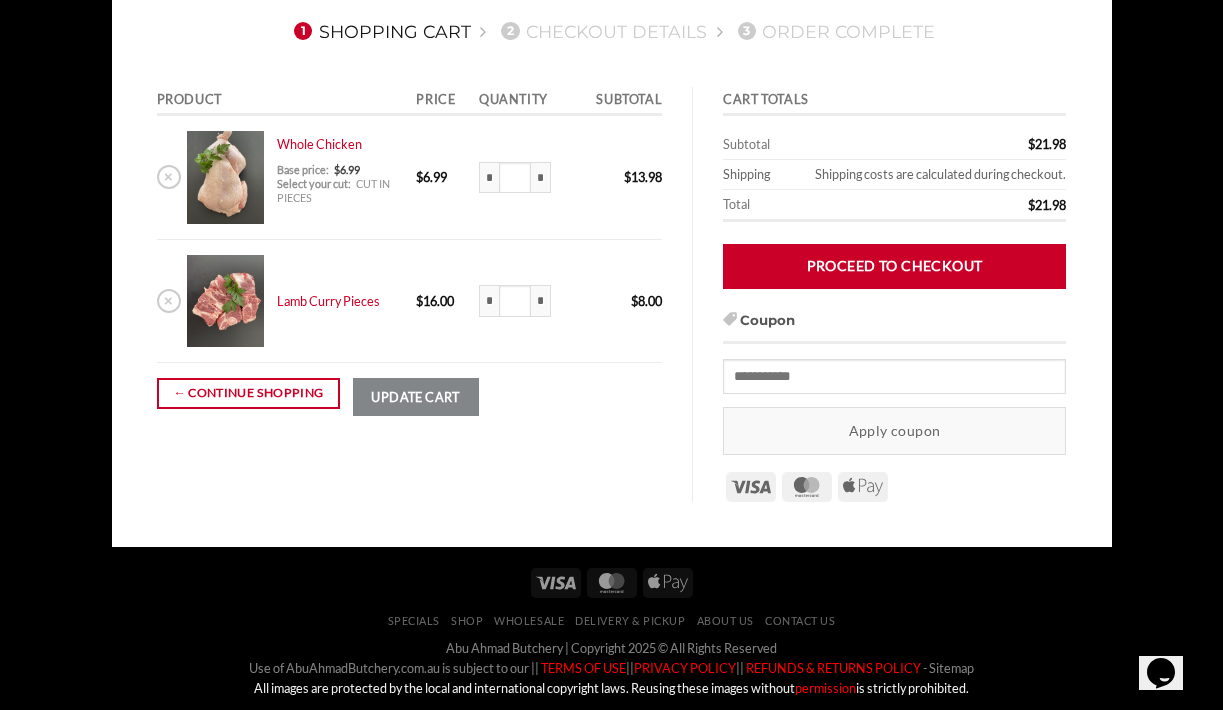 scroll, scrollTop: 236, scrollLeft: 0, axis: vertical 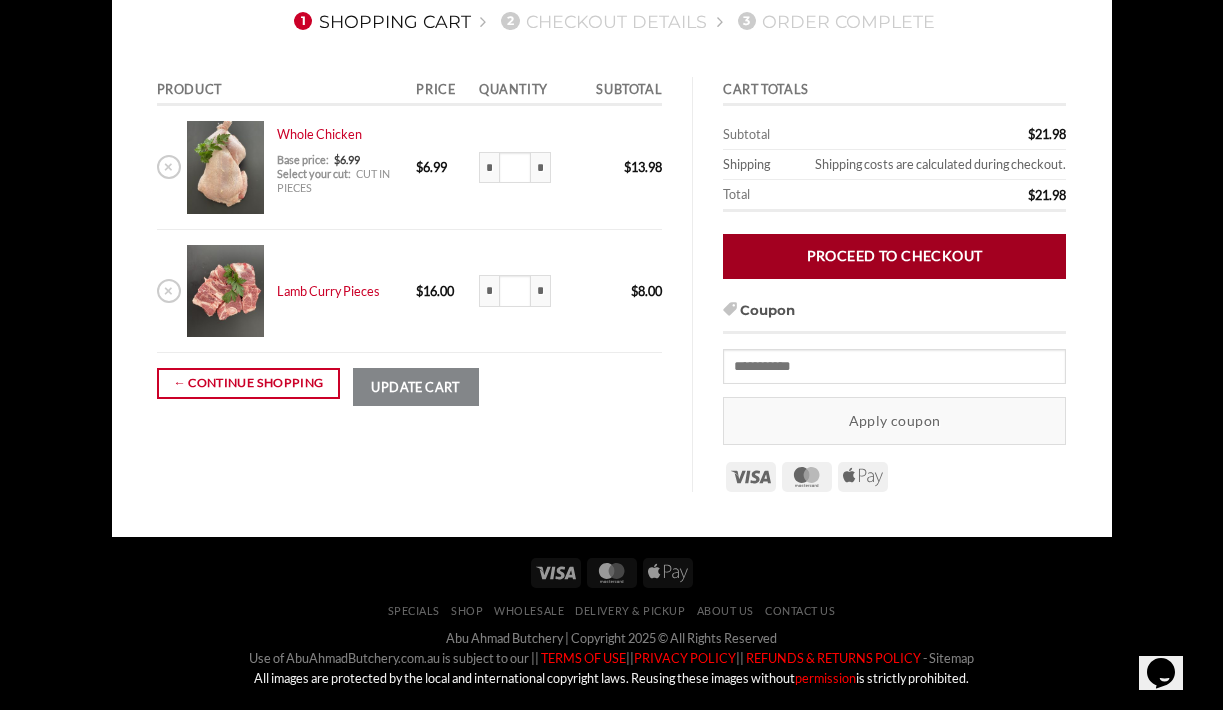 click on "Proceed to checkout" at bounding box center [894, 256] 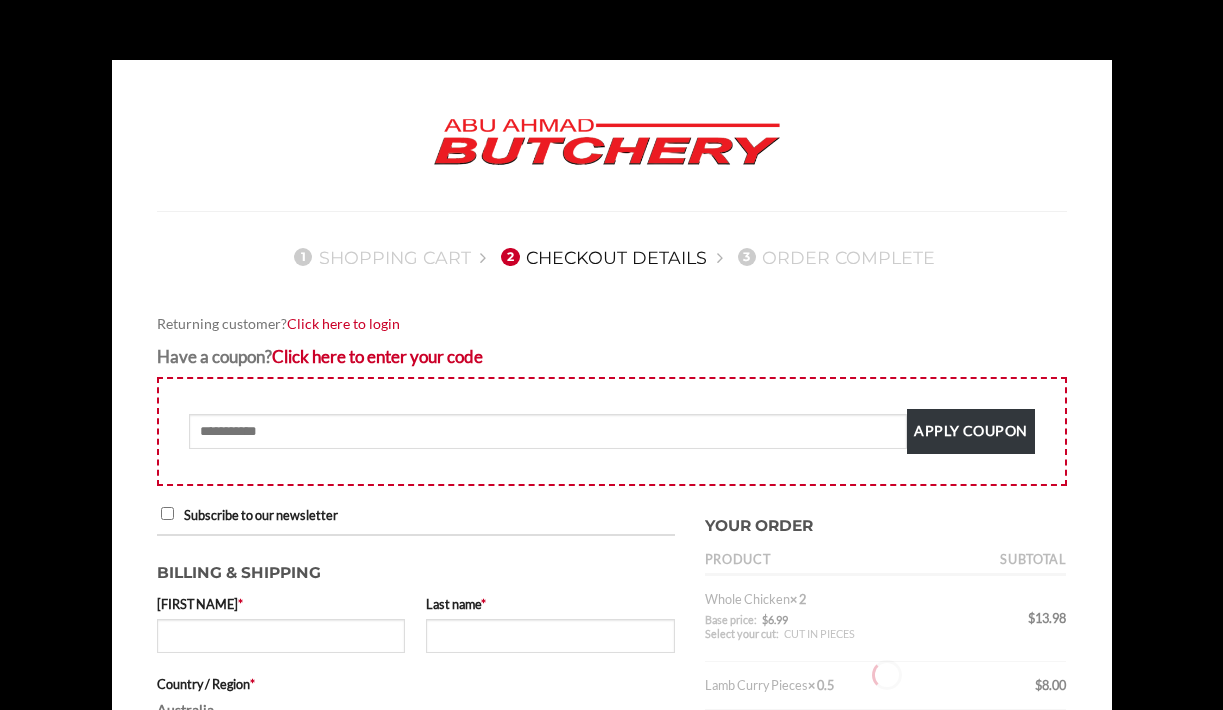 scroll, scrollTop: 0, scrollLeft: 0, axis: both 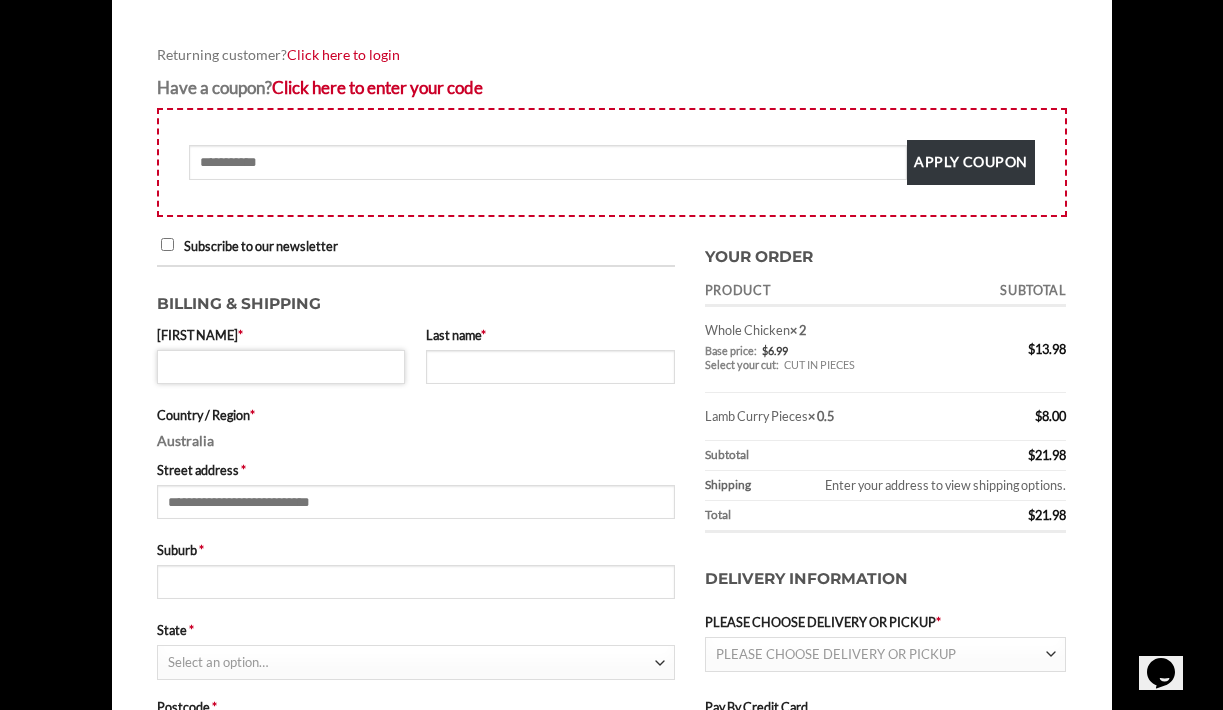 click on "[FIRST NAME] [SYMBOL]" at bounding box center (281, 367) 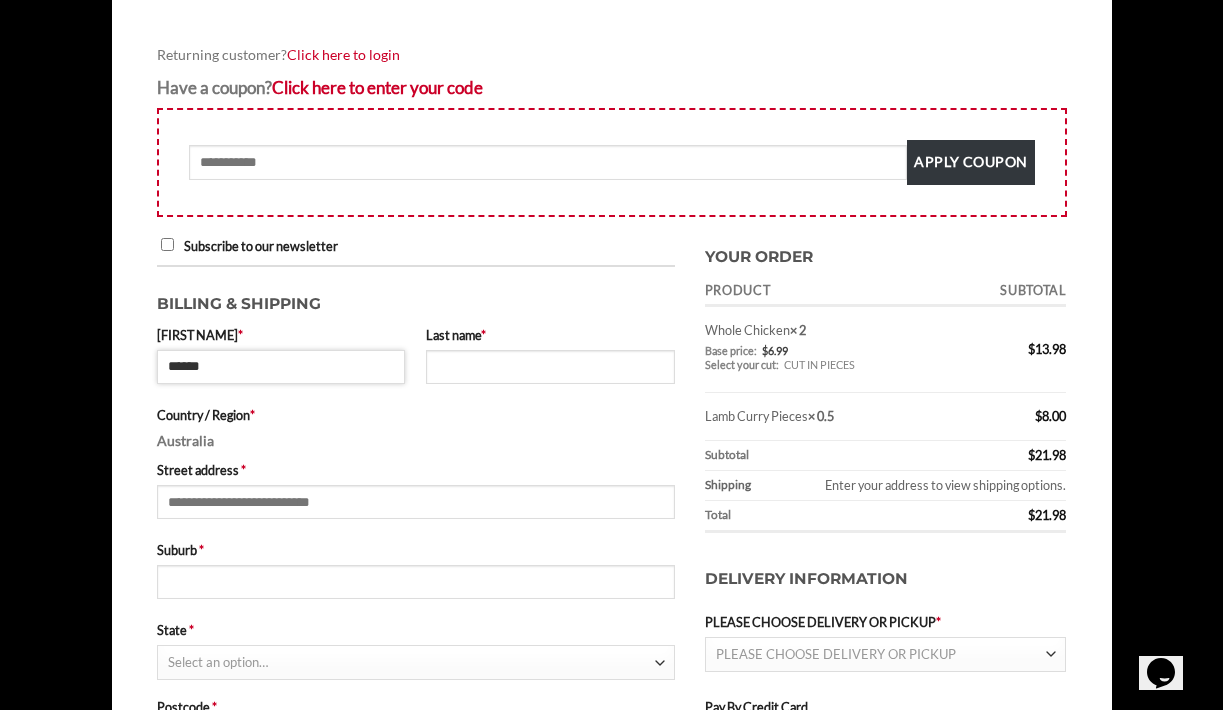 type on "*****" 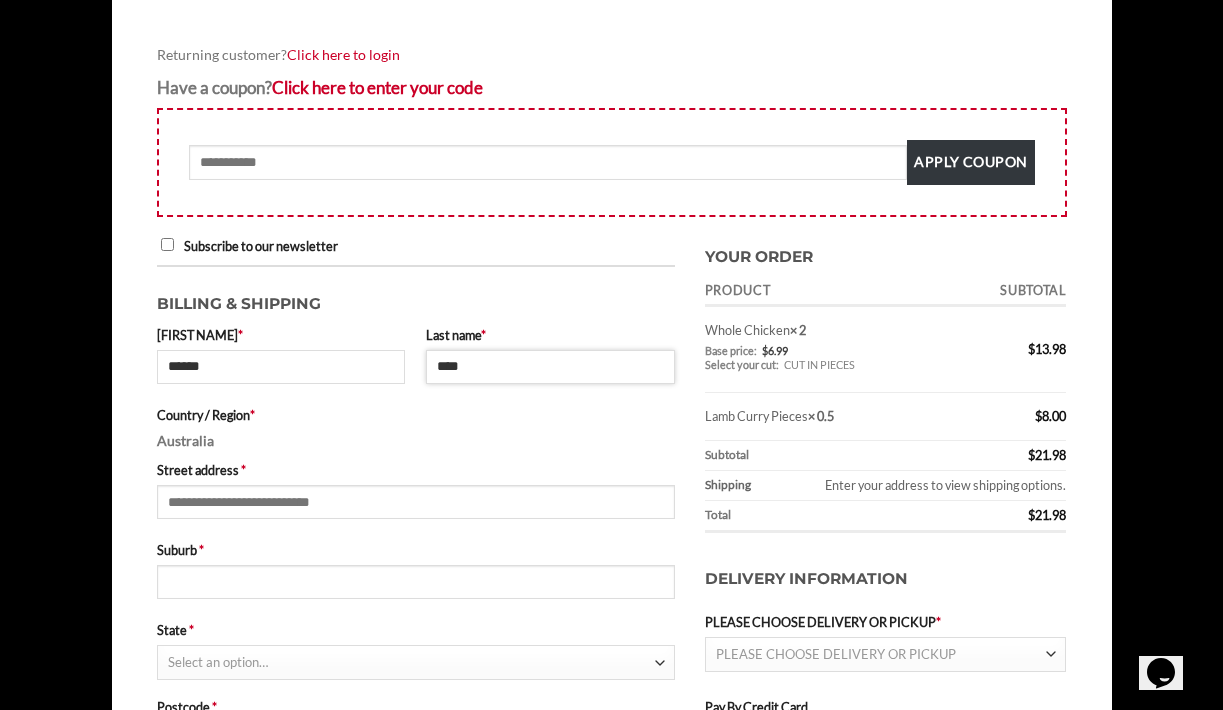 type on "****" 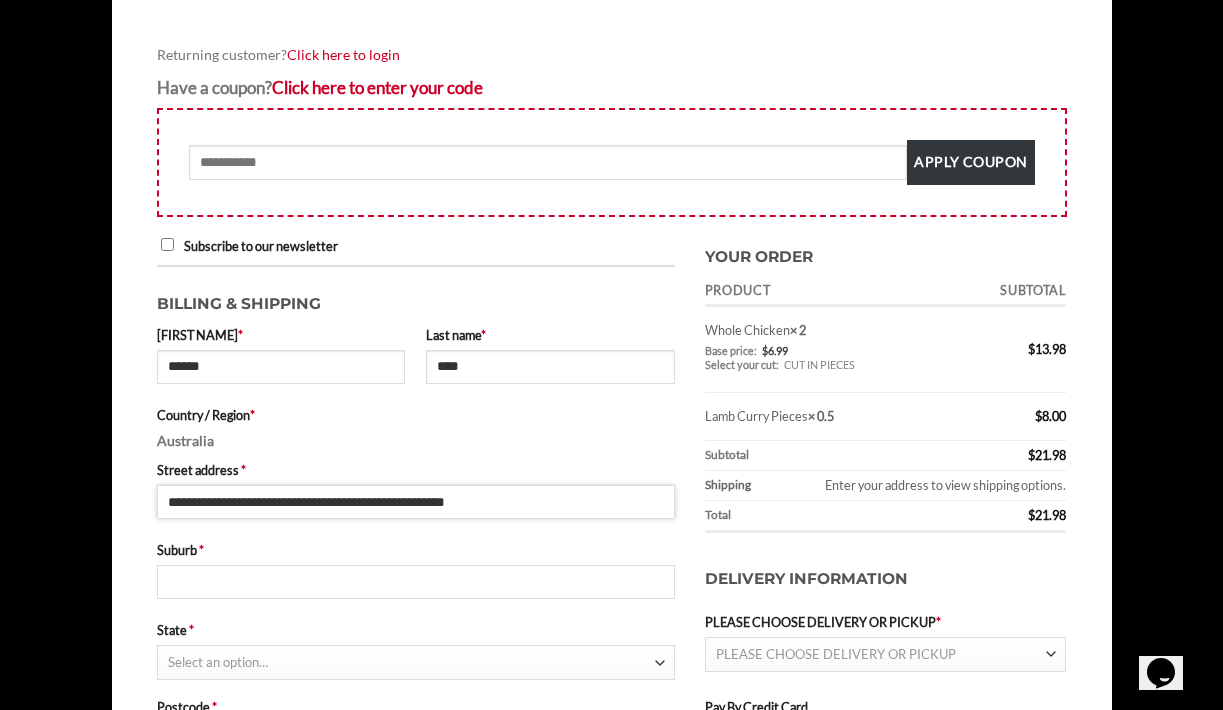 type on "**********" 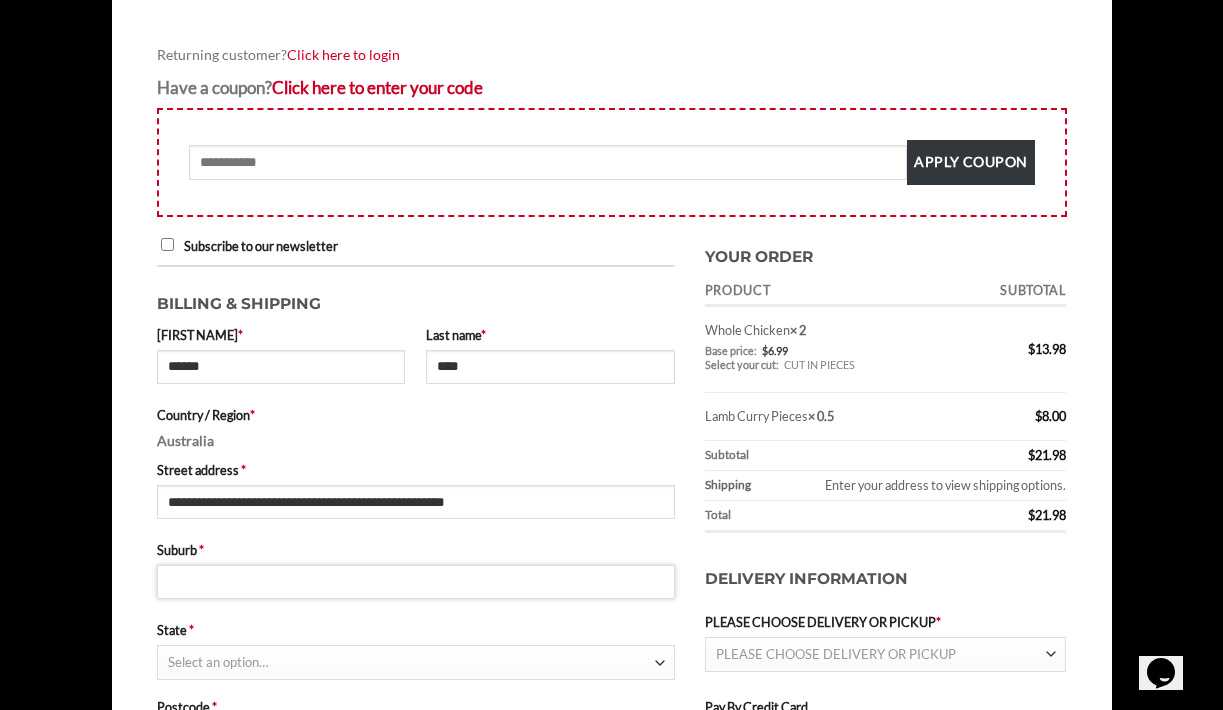 click on "Suburb   *" at bounding box center (416, 582) 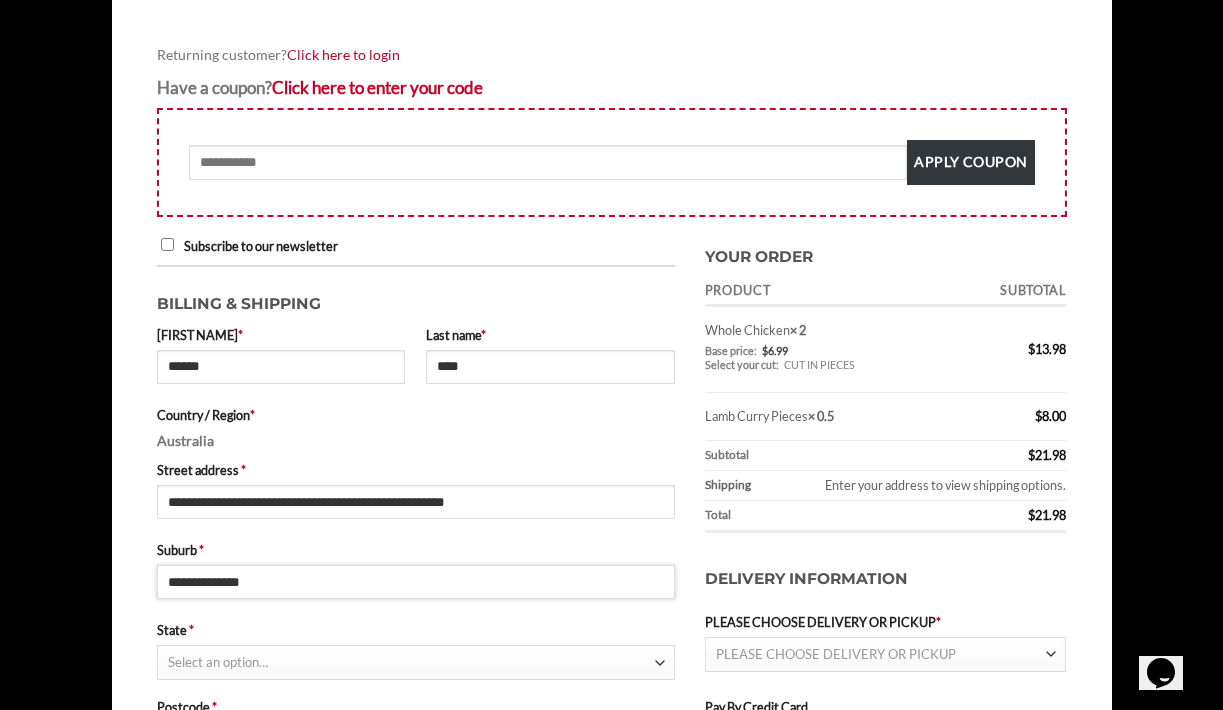type on "**********" 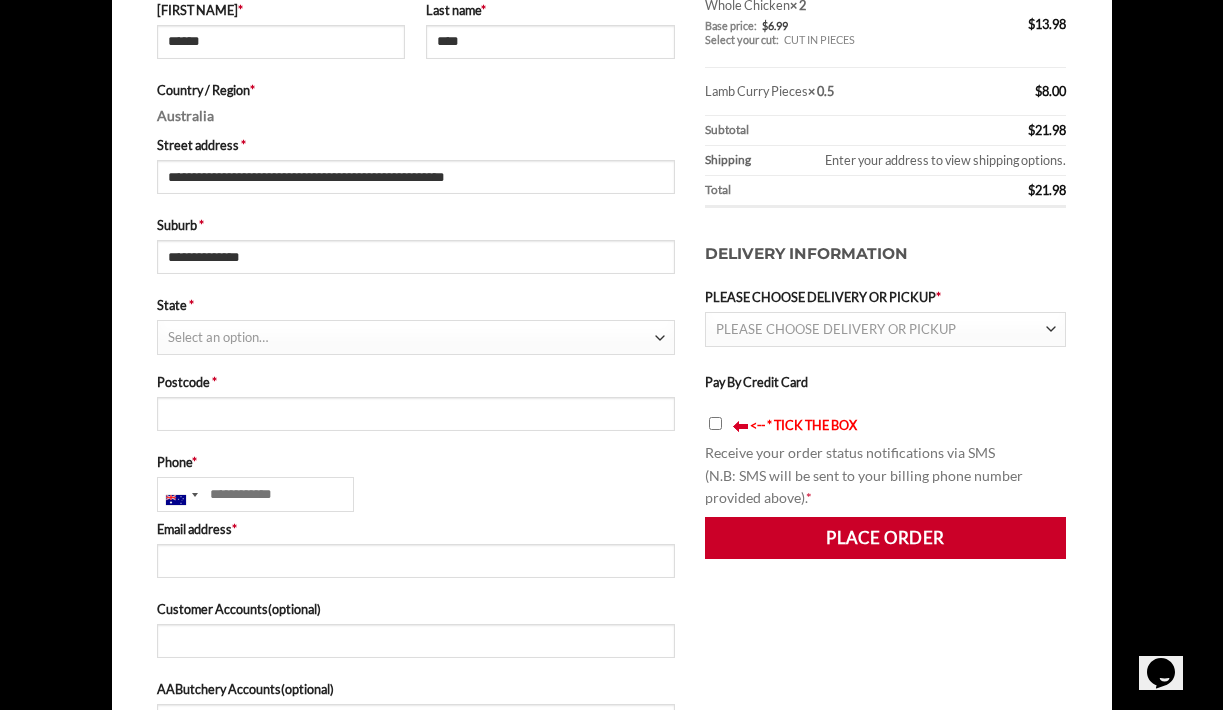 scroll, scrollTop: 616, scrollLeft: 0, axis: vertical 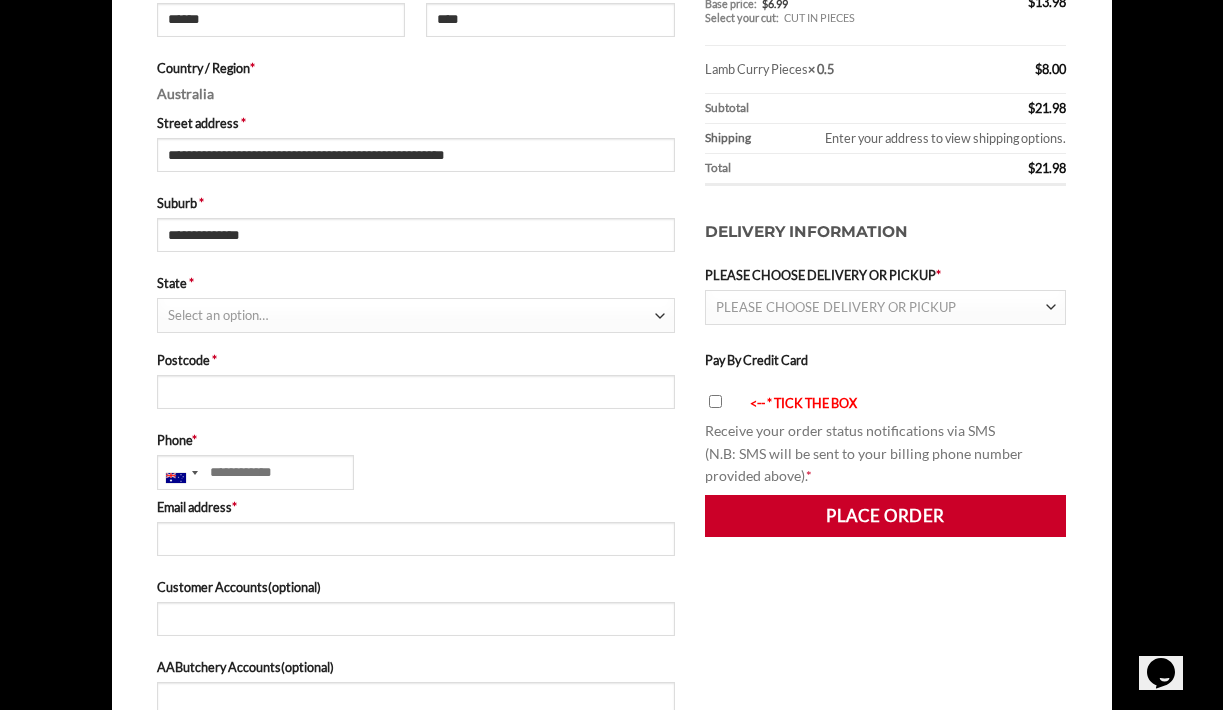 click on "Select an option…" at bounding box center [411, 315] 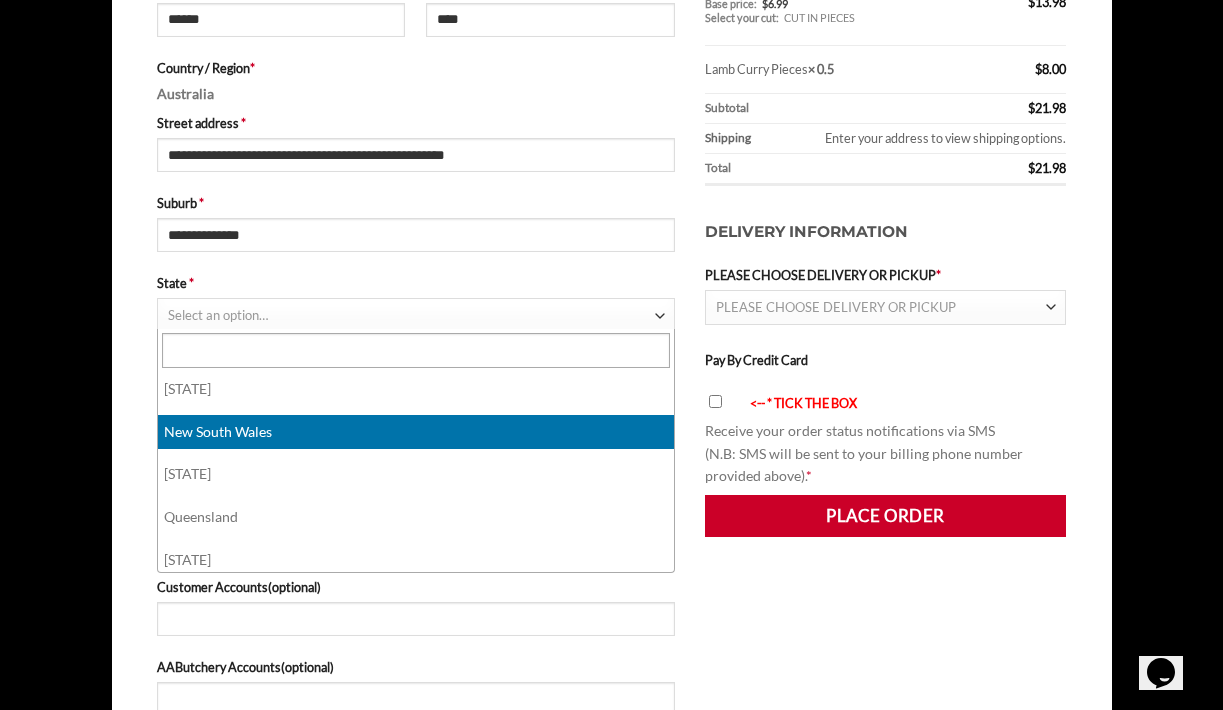 select on "***" 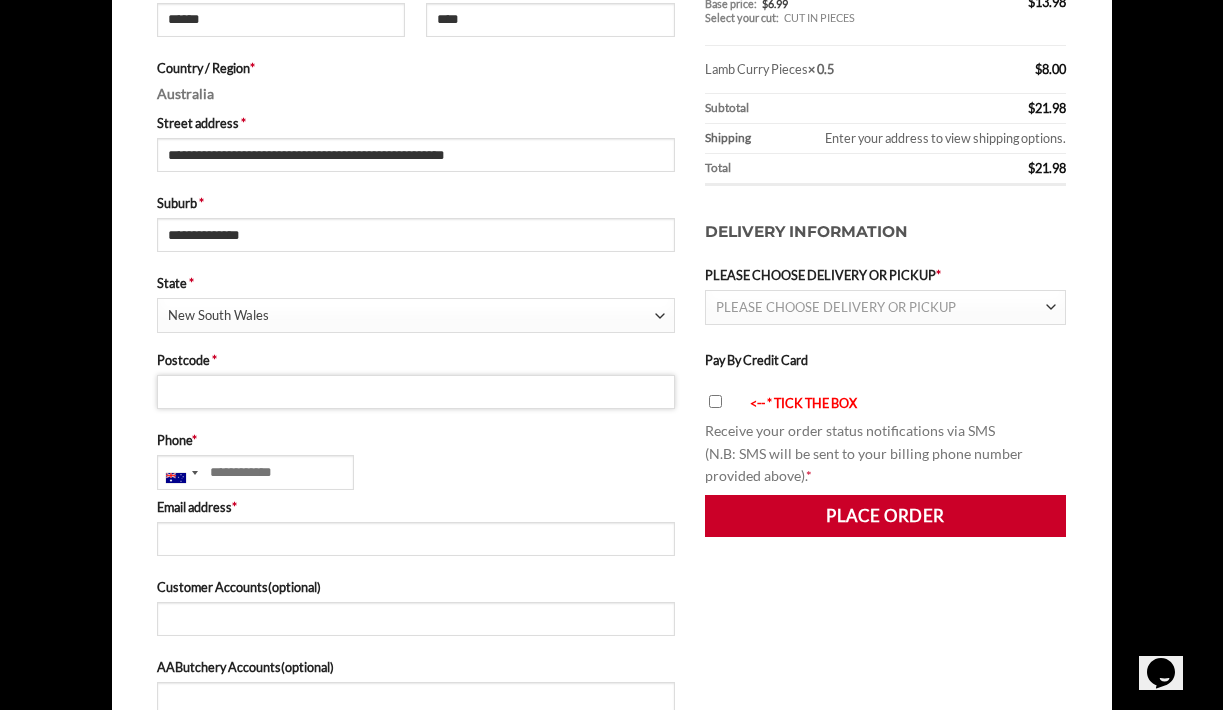 click on "[POSTCODE] [SYMBOL]" at bounding box center [416, 392] 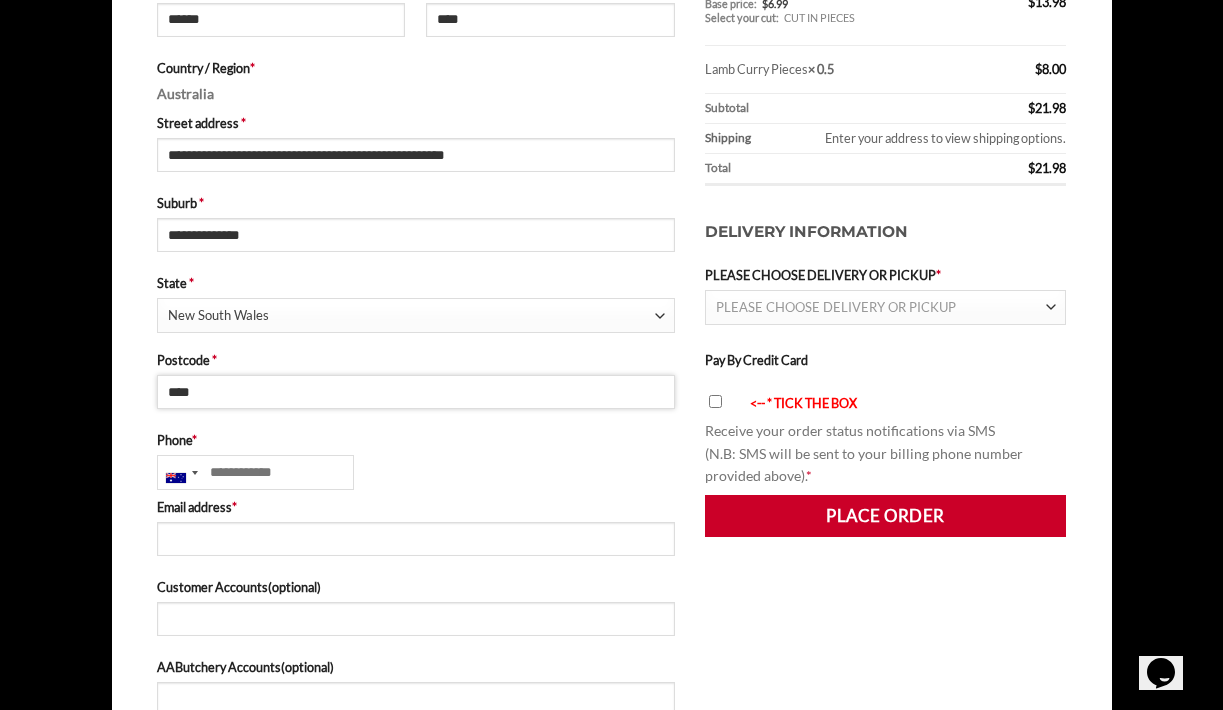 type on "****" 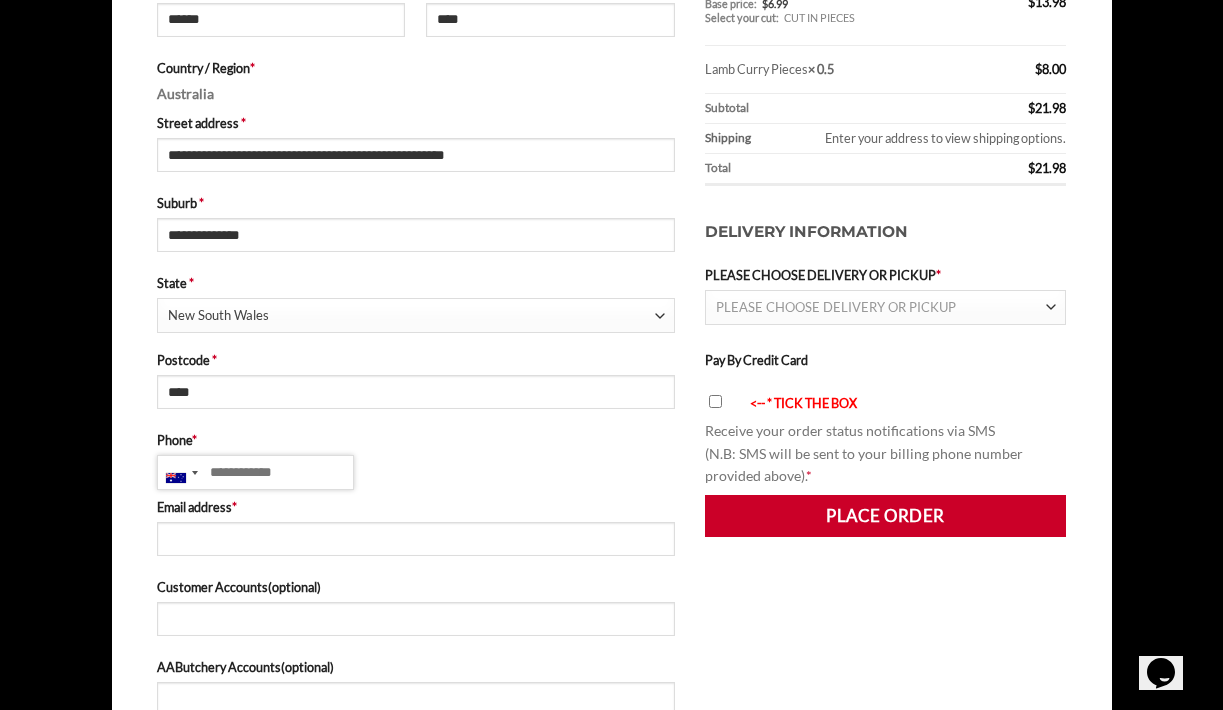 click on "Phone  *" at bounding box center [255, 472] 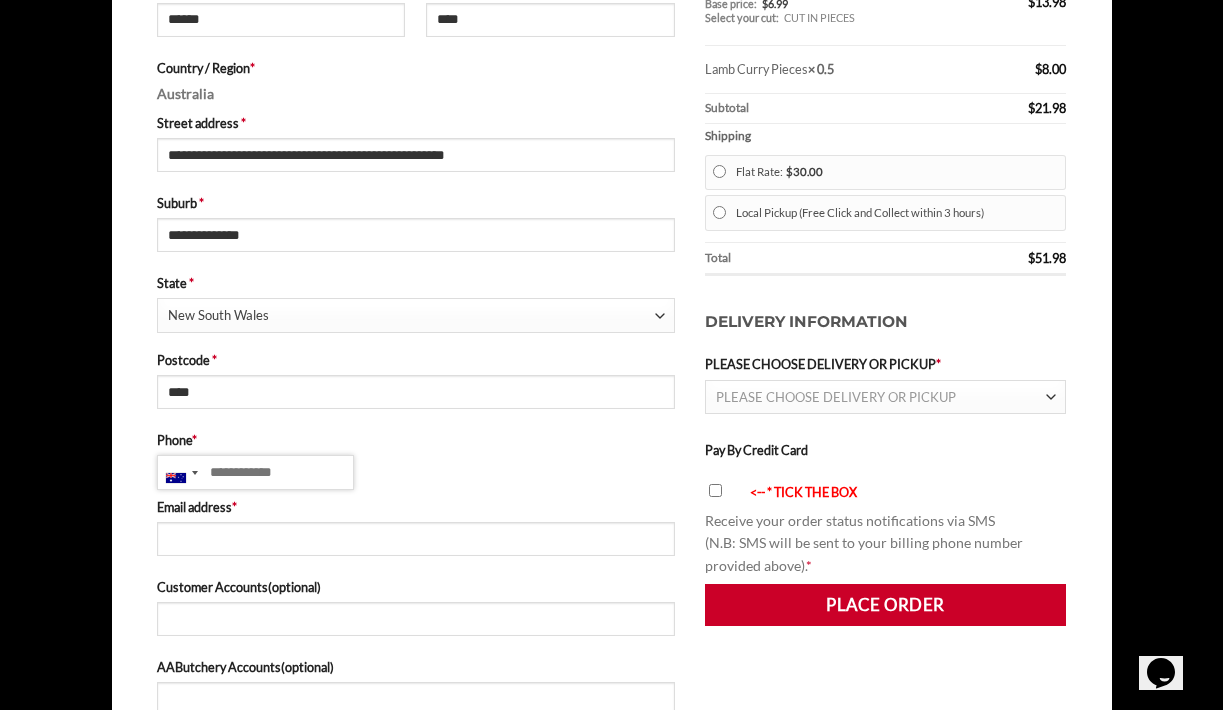 paste on "*********" 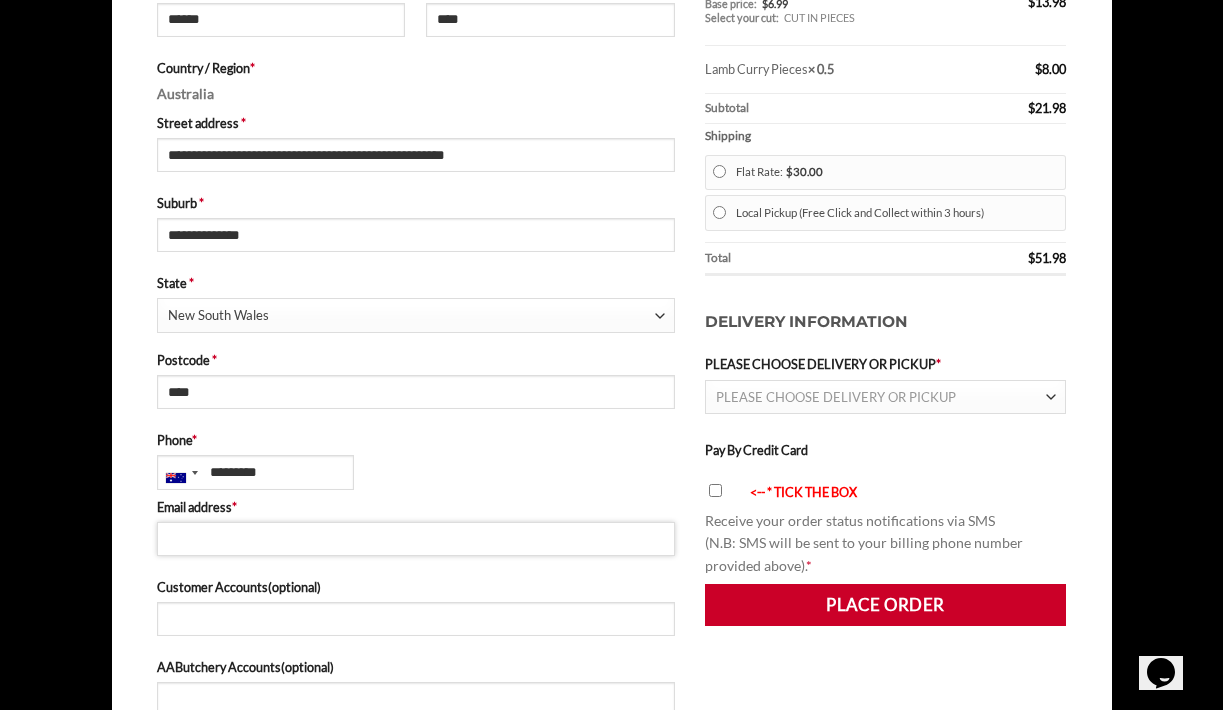 click on "[EMAIL] [SYMBOL]" at bounding box center (416, 539) 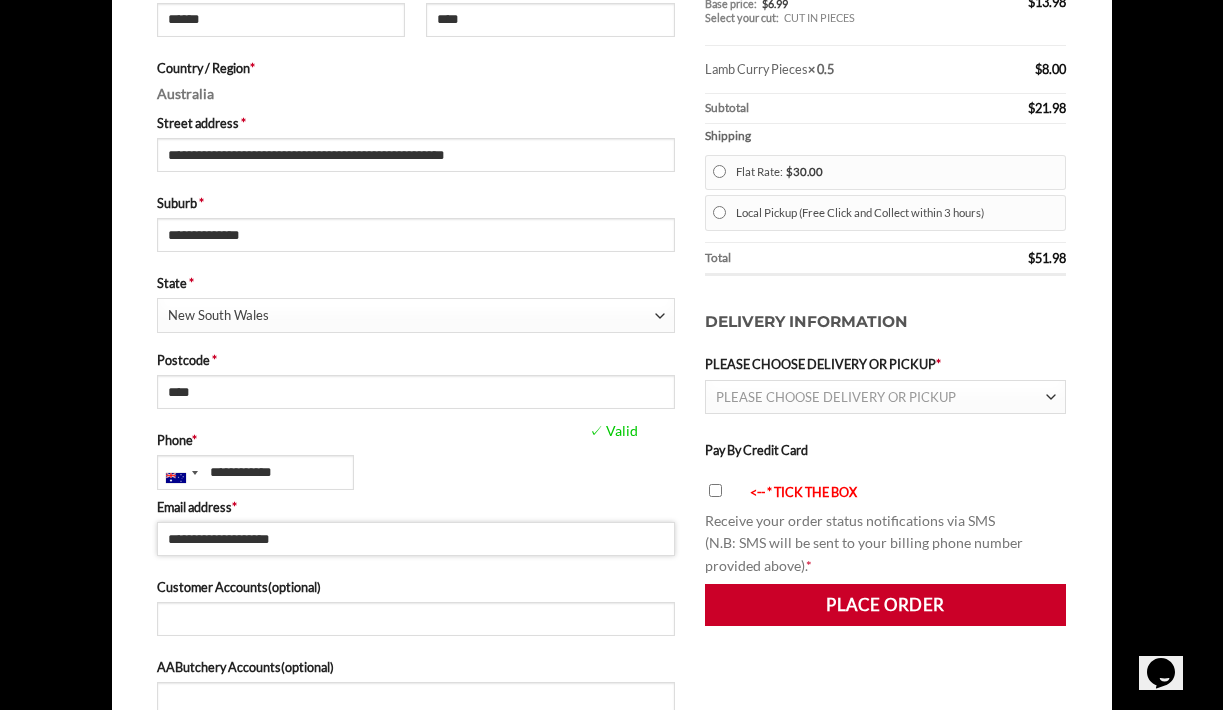 type on "**********" 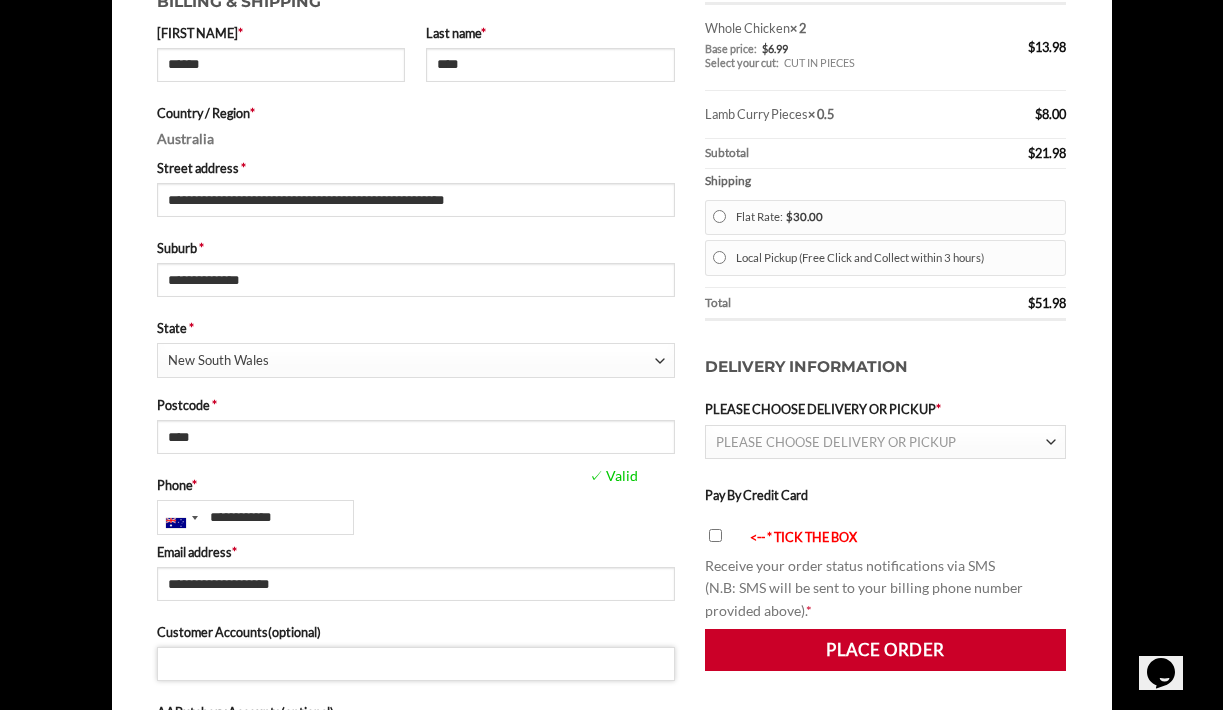 scroll, scrollTop: 577, scrollLeft: 0, axis: vertical 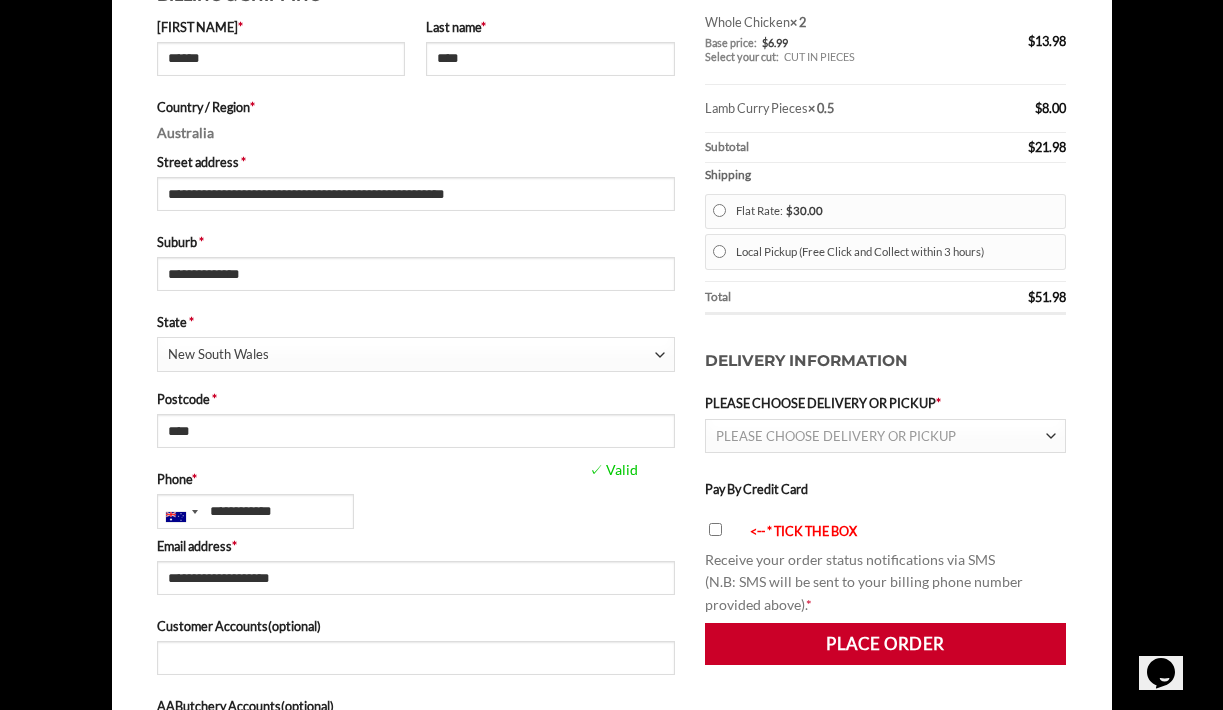 click on "PLEASE CHOOSE DELIVERY OR PICKUP" at bounding box center (836, 436) 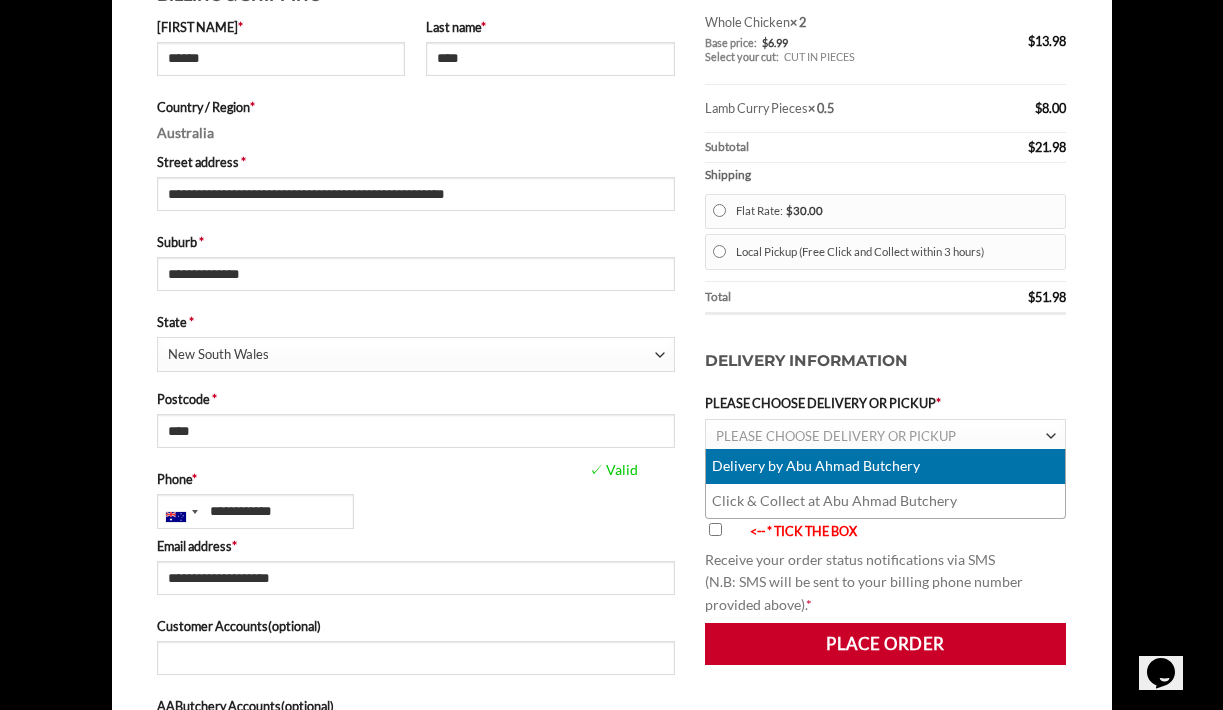 select on "********" 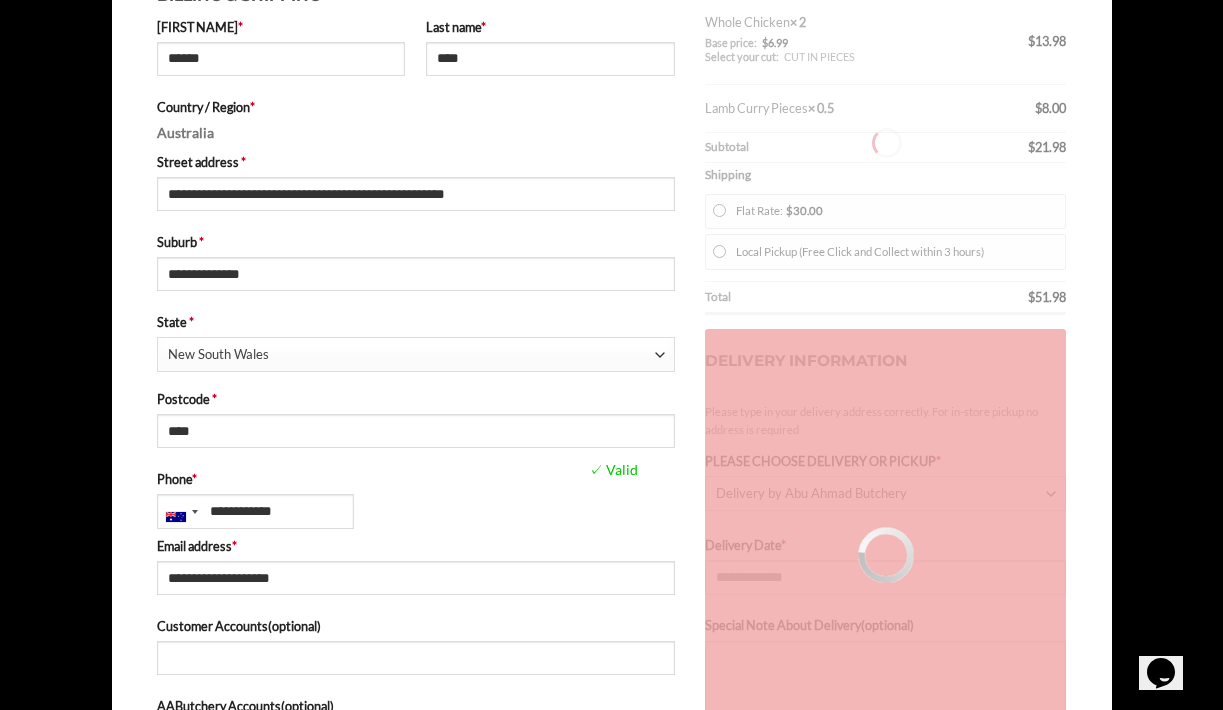 type on "**********" 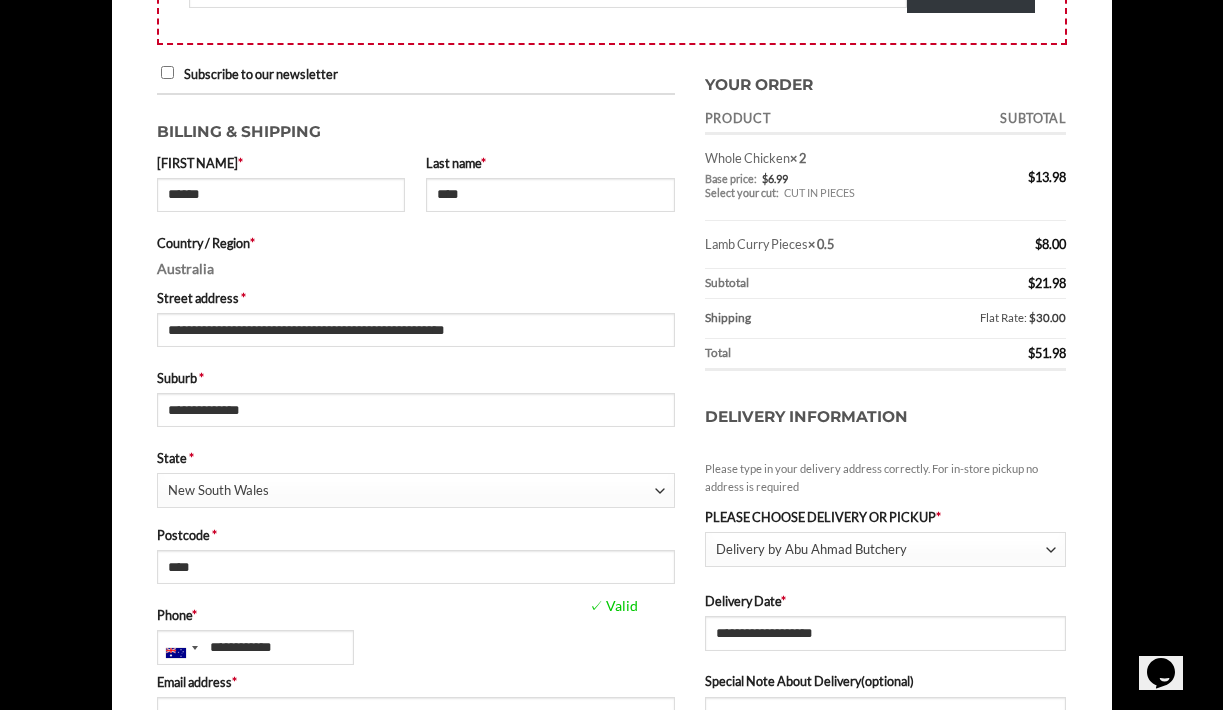scroll, scrollTop: 0, scrollLeft: 0, axis: both 